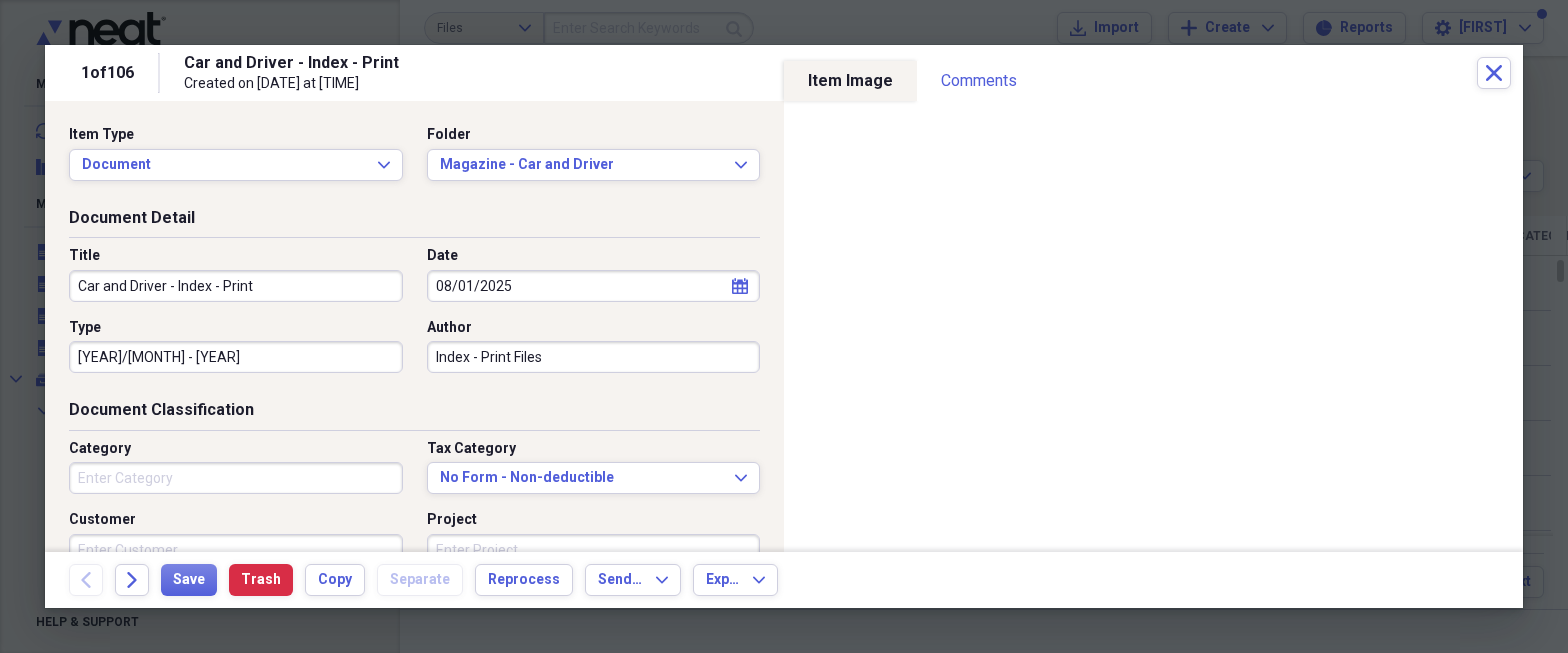 scroll, scrollTop: 0, scrollLeft: 0, axis: both 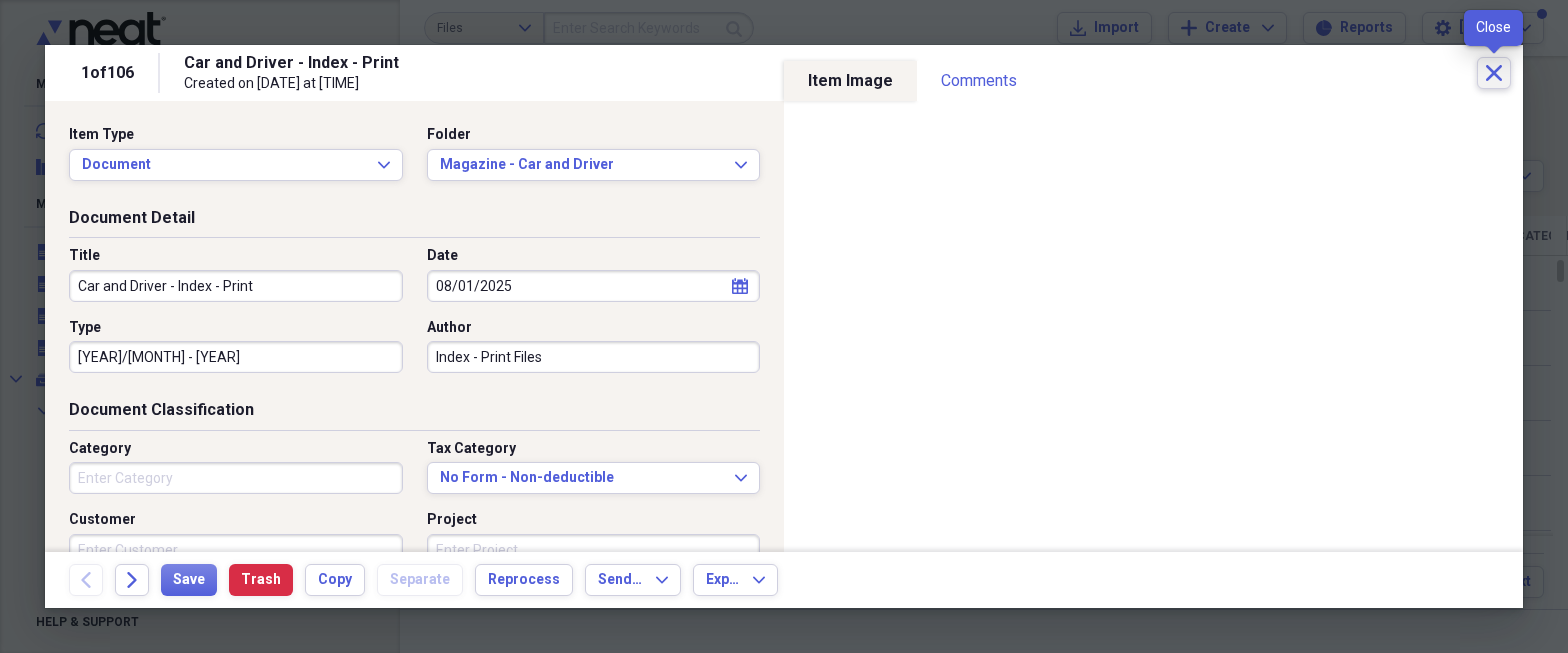 click on "Close" 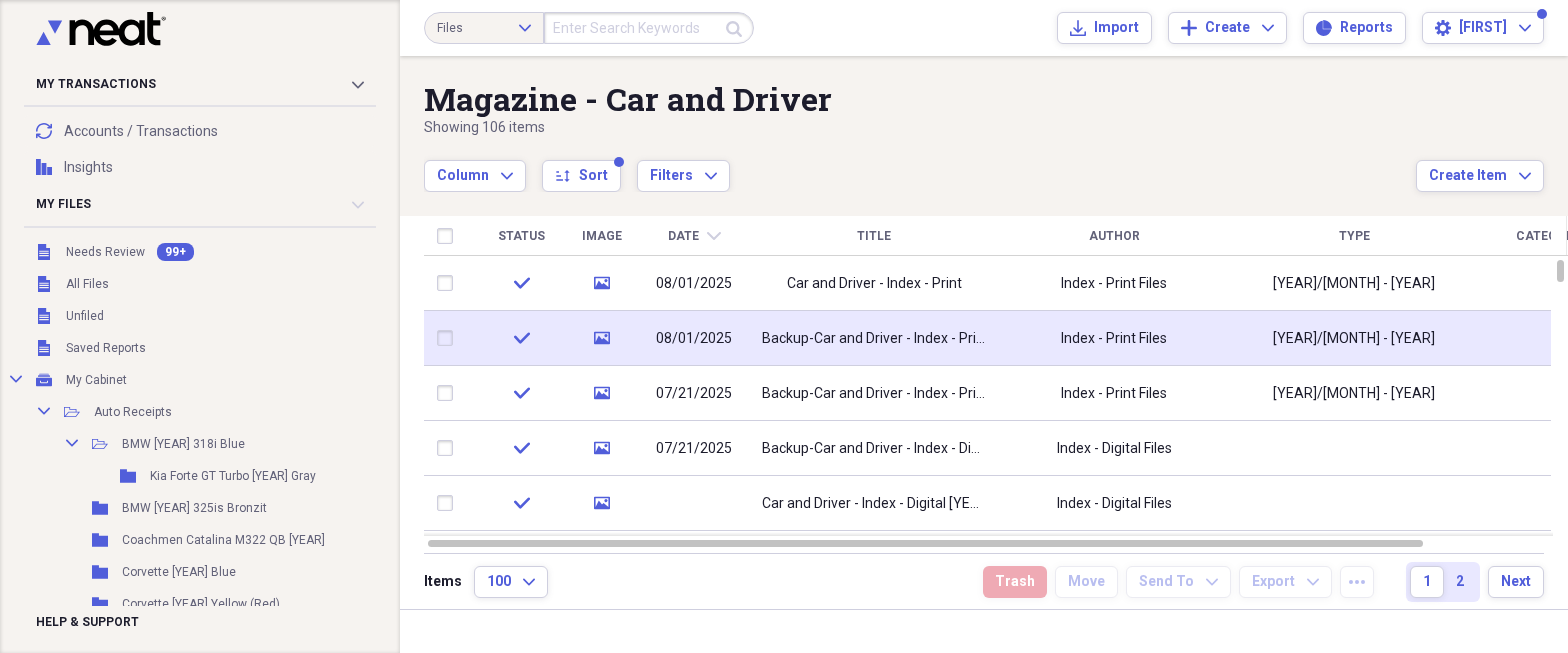 click on "Index - Print Files" at bounding box center (1114, 339) 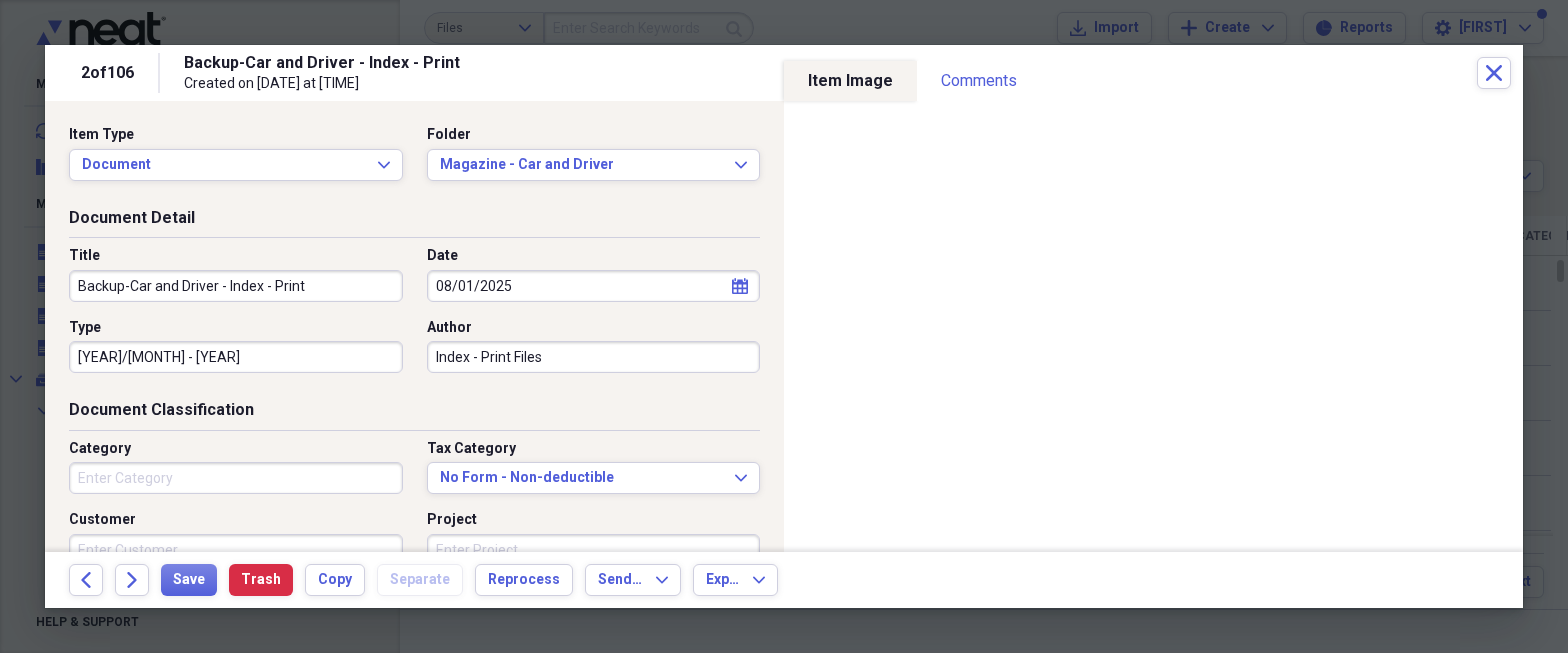 drag, startPoint x: 566, startPoint y: 358, endPoint x: 403, endPoint y: 362, distance: 163.04907 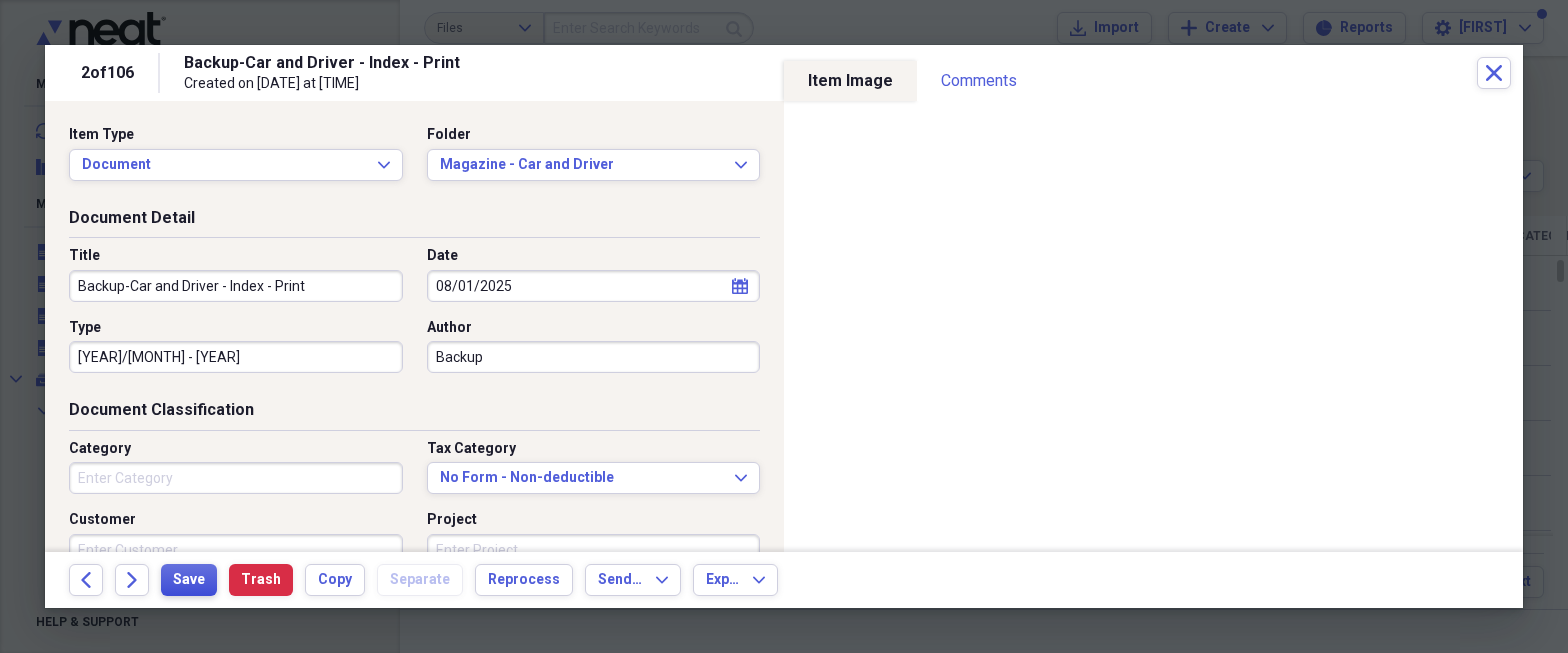 type on "Backup" 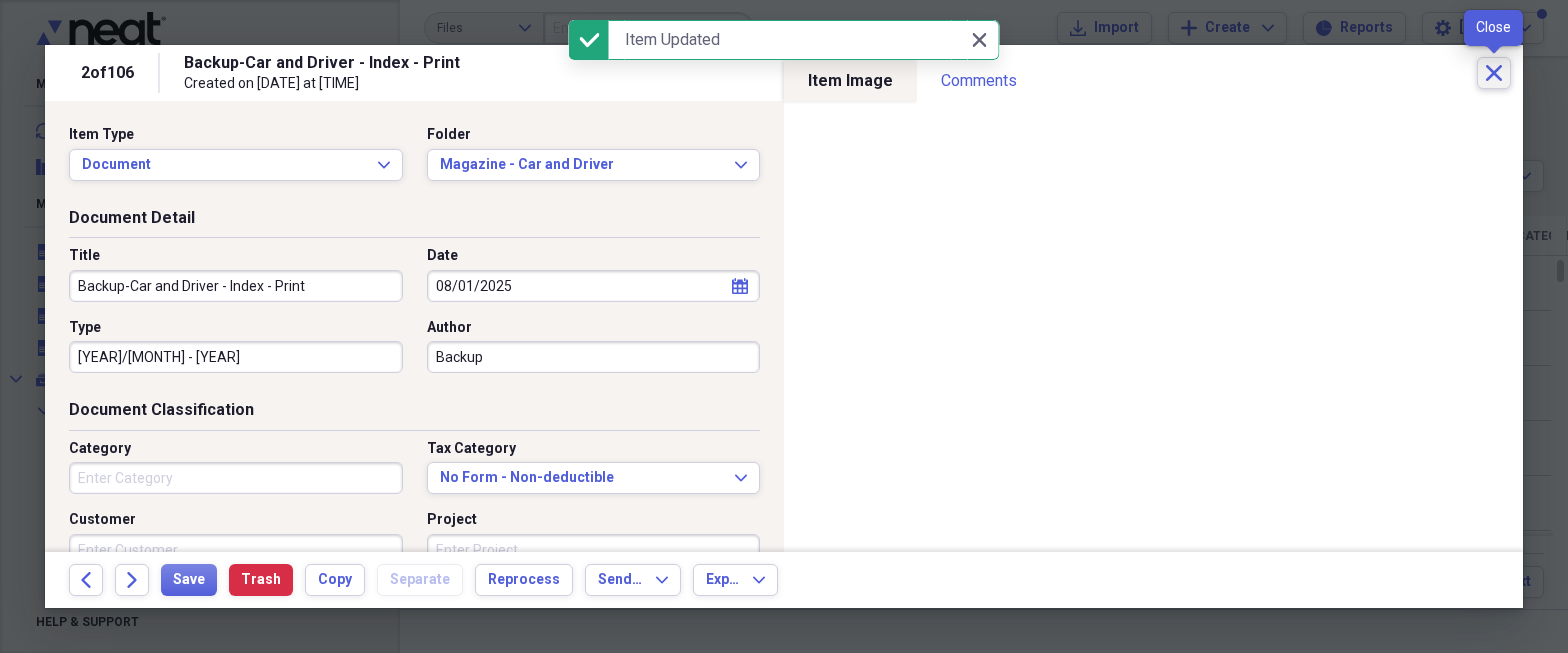 click on "Close" at bounding box center (1494, 73) 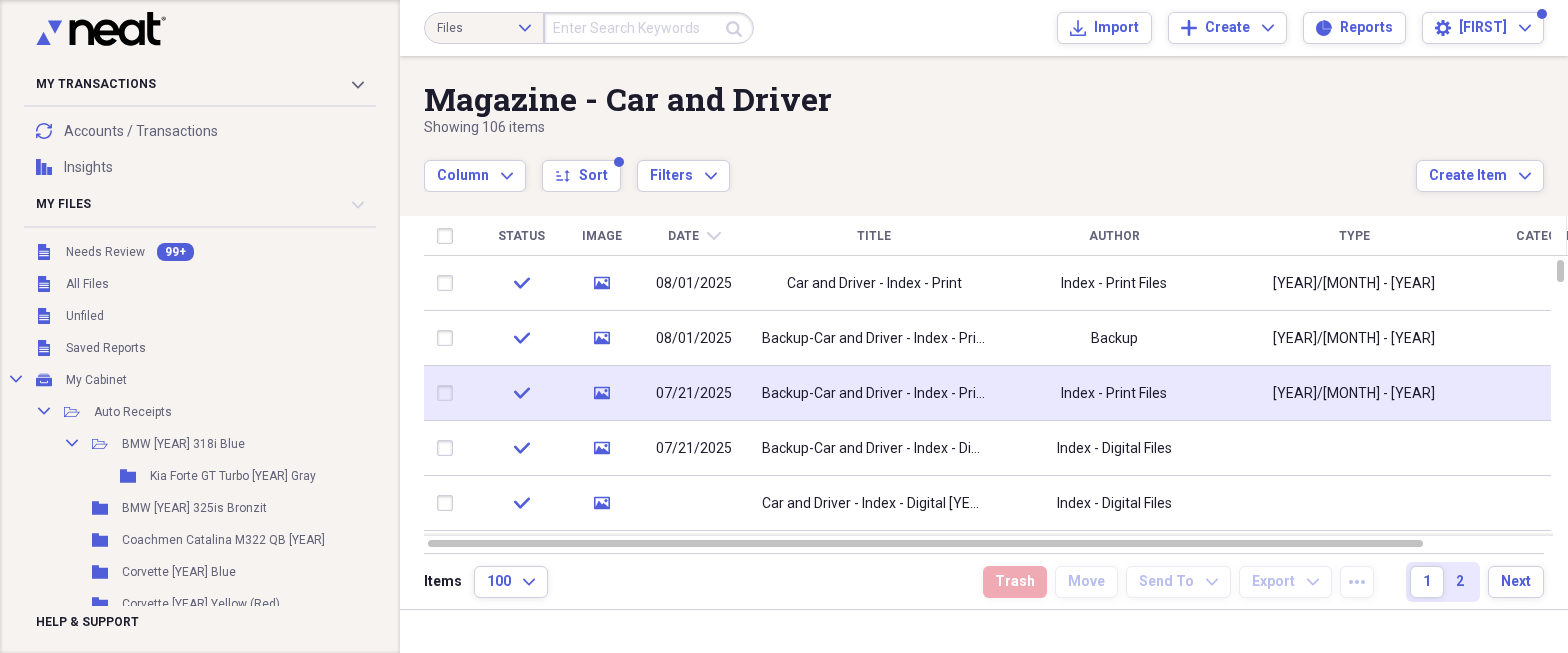 click on "Index - Print Files" at bounding box center [1114, 394] 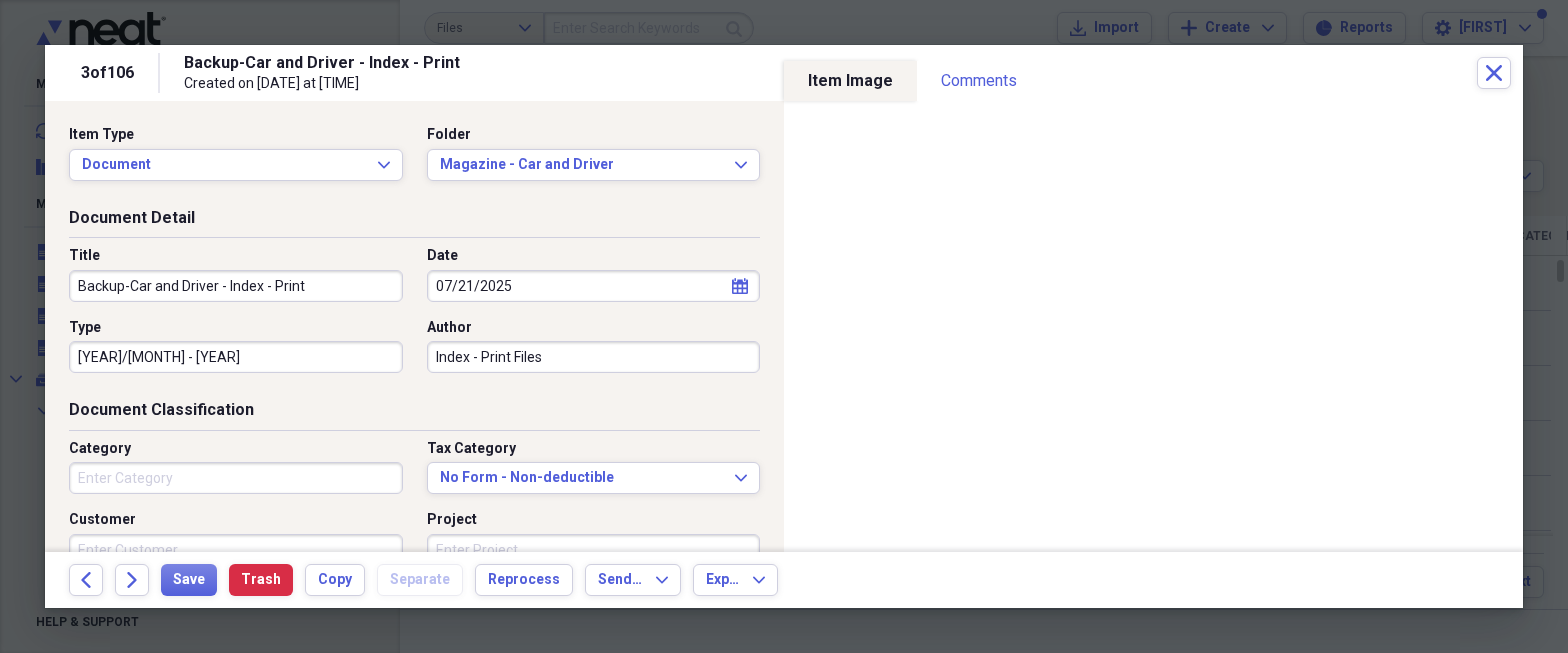 drag, startPoint x: 554, startPoint y: 355, endPoint x: 320, endPoint y: 340, distance: 234.48027 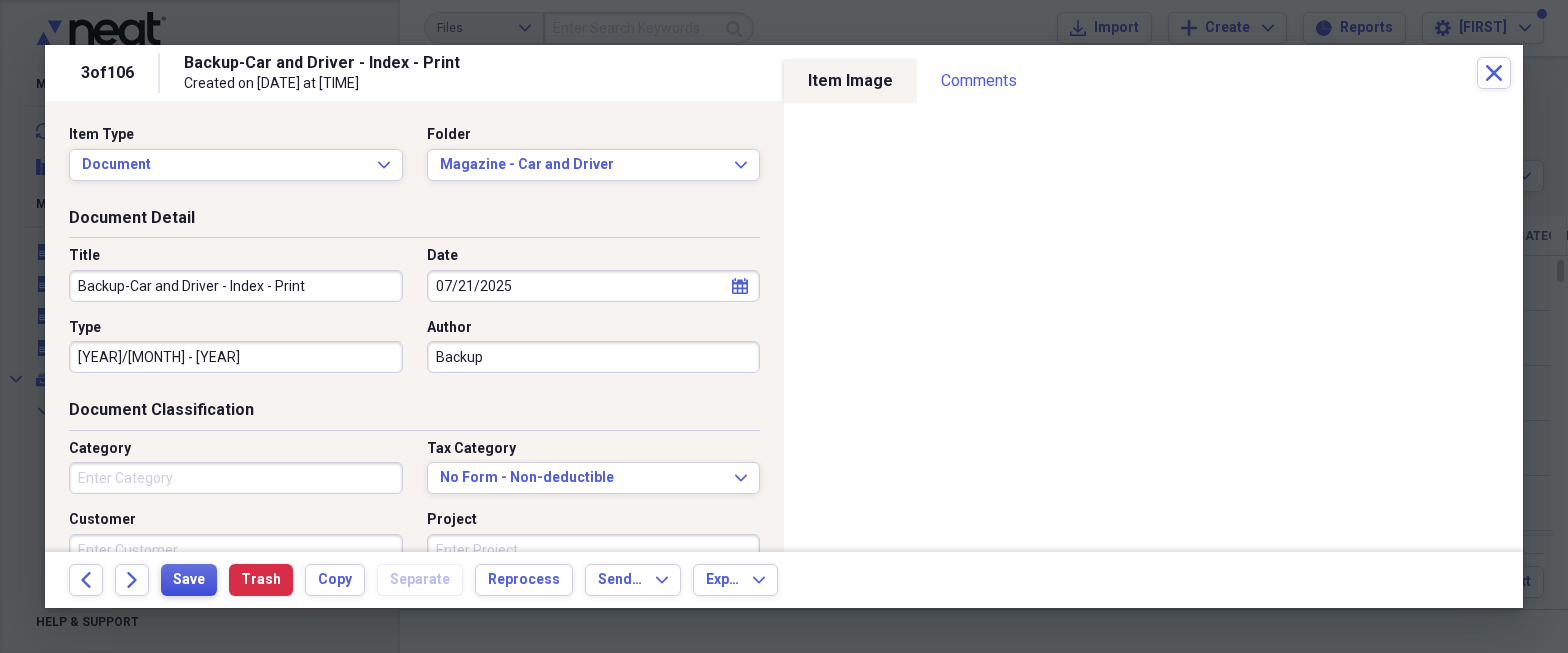 type on "Backup" 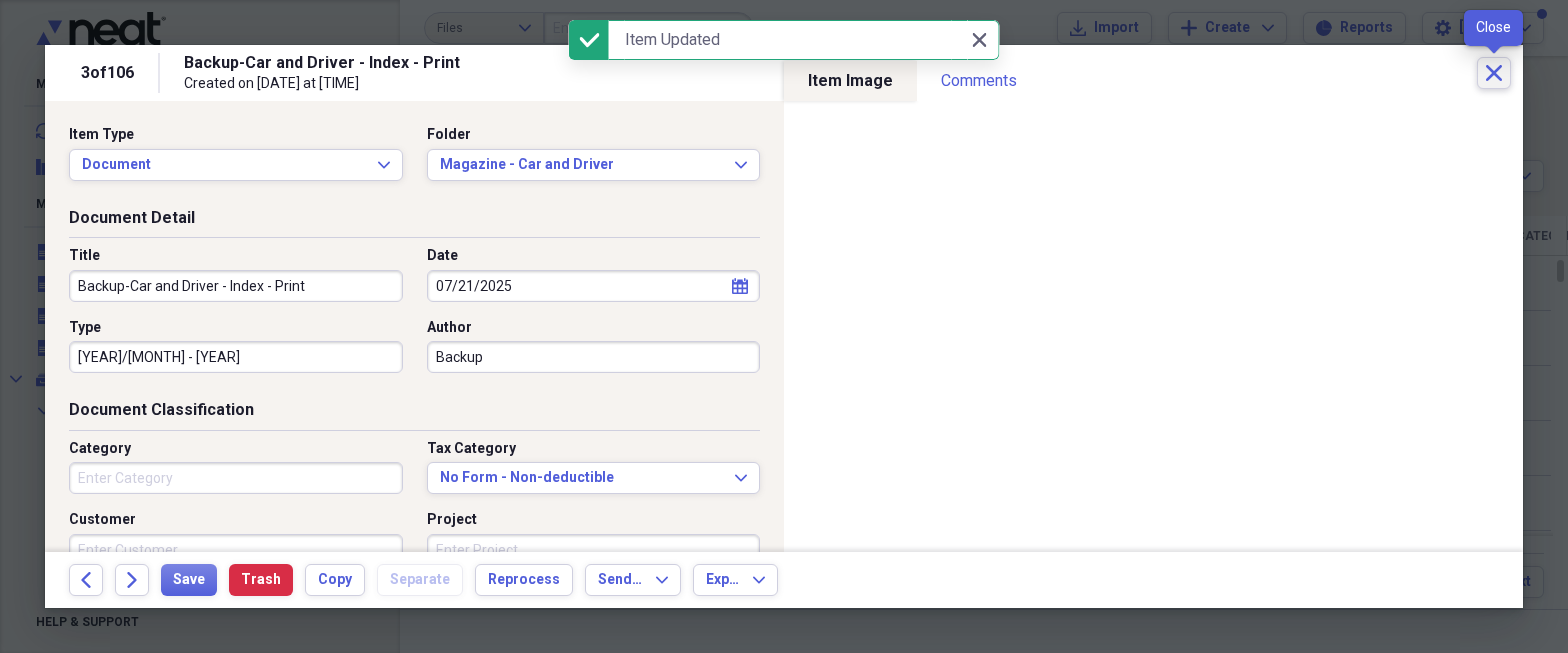 click on "Close" 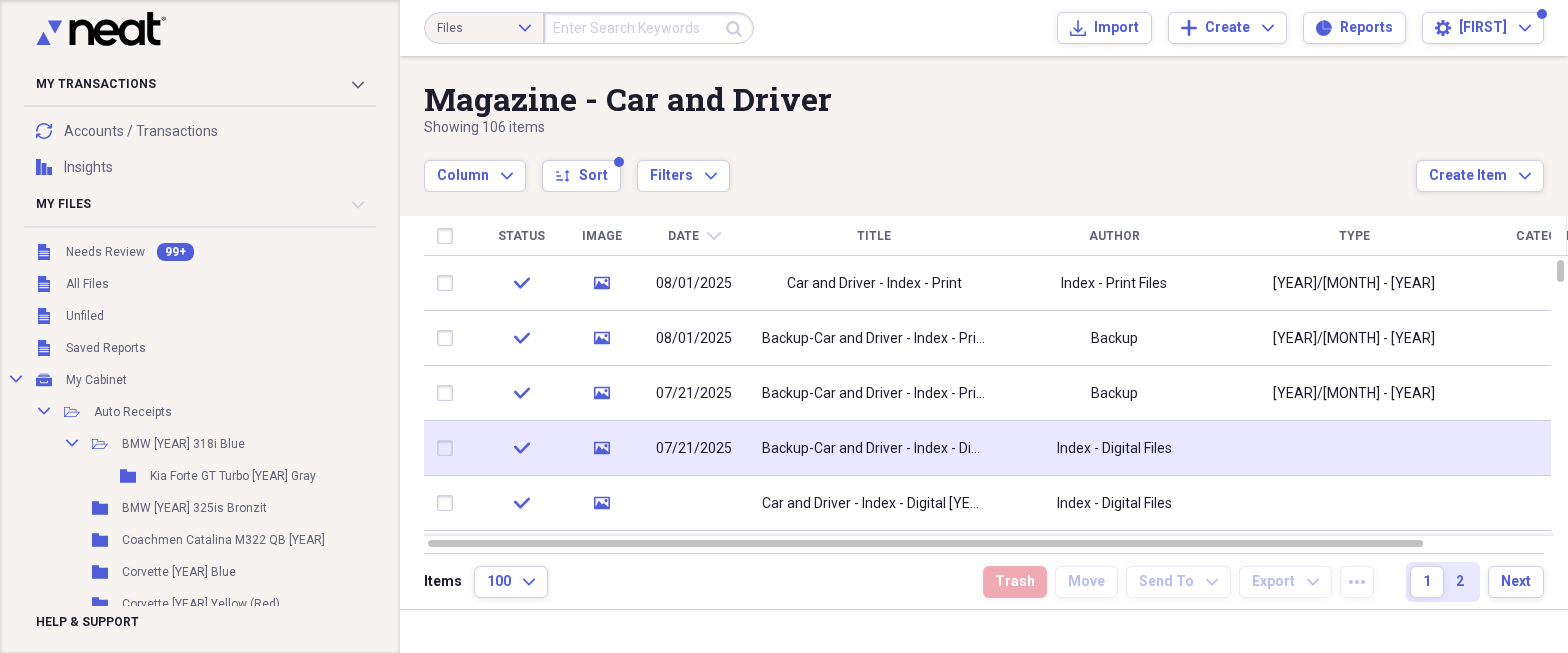 click on "Index - Digital Files" at bounding box center [1114, 449] 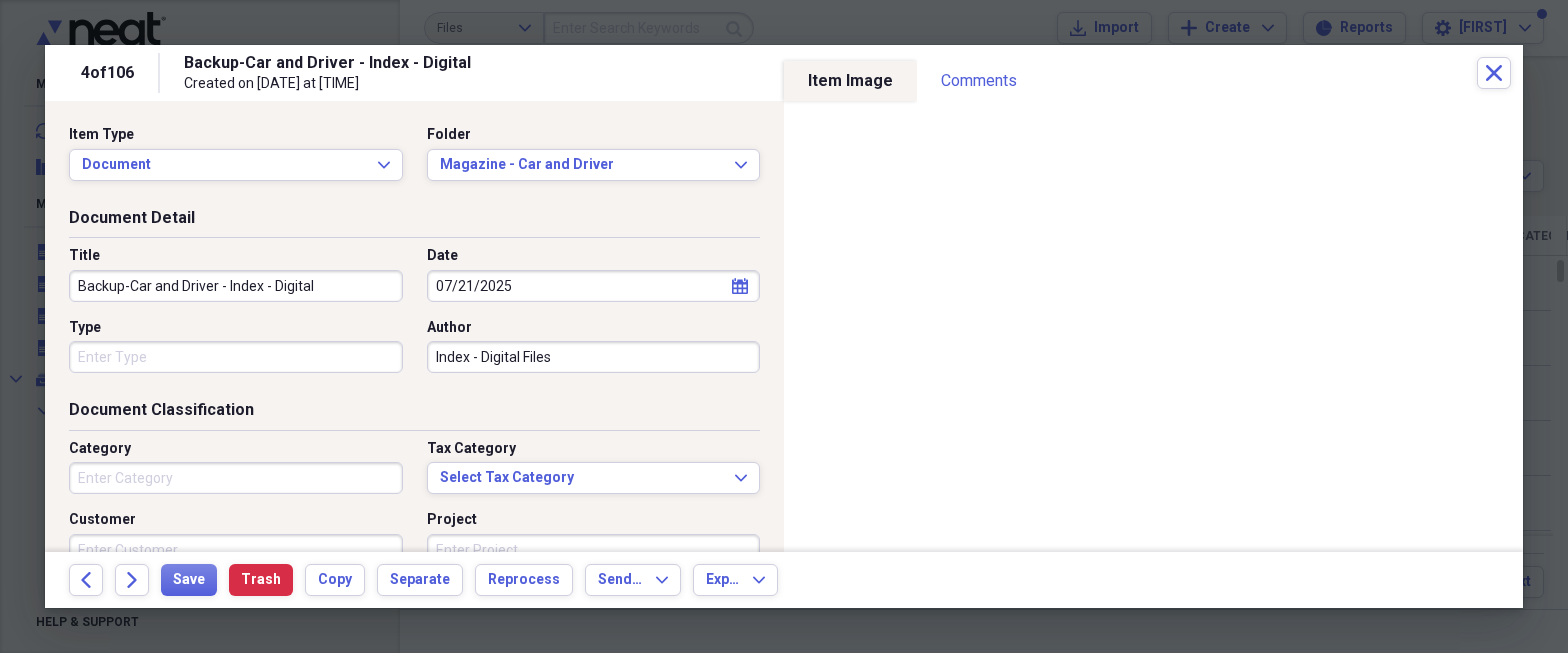 drag, startPoint x: 570, startPoint y: 354, endPoint x: 379, endPoint y: 334, distance: 192.04427 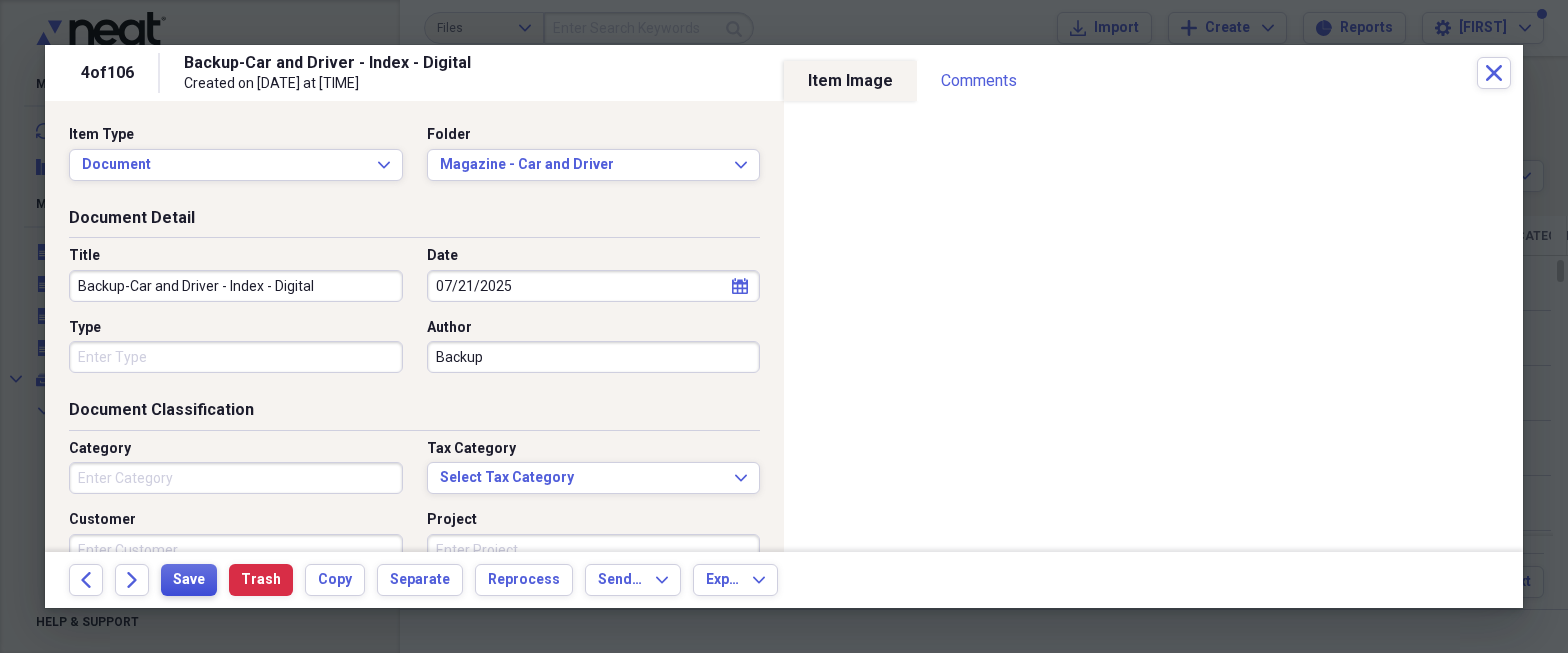 type on "Backup" 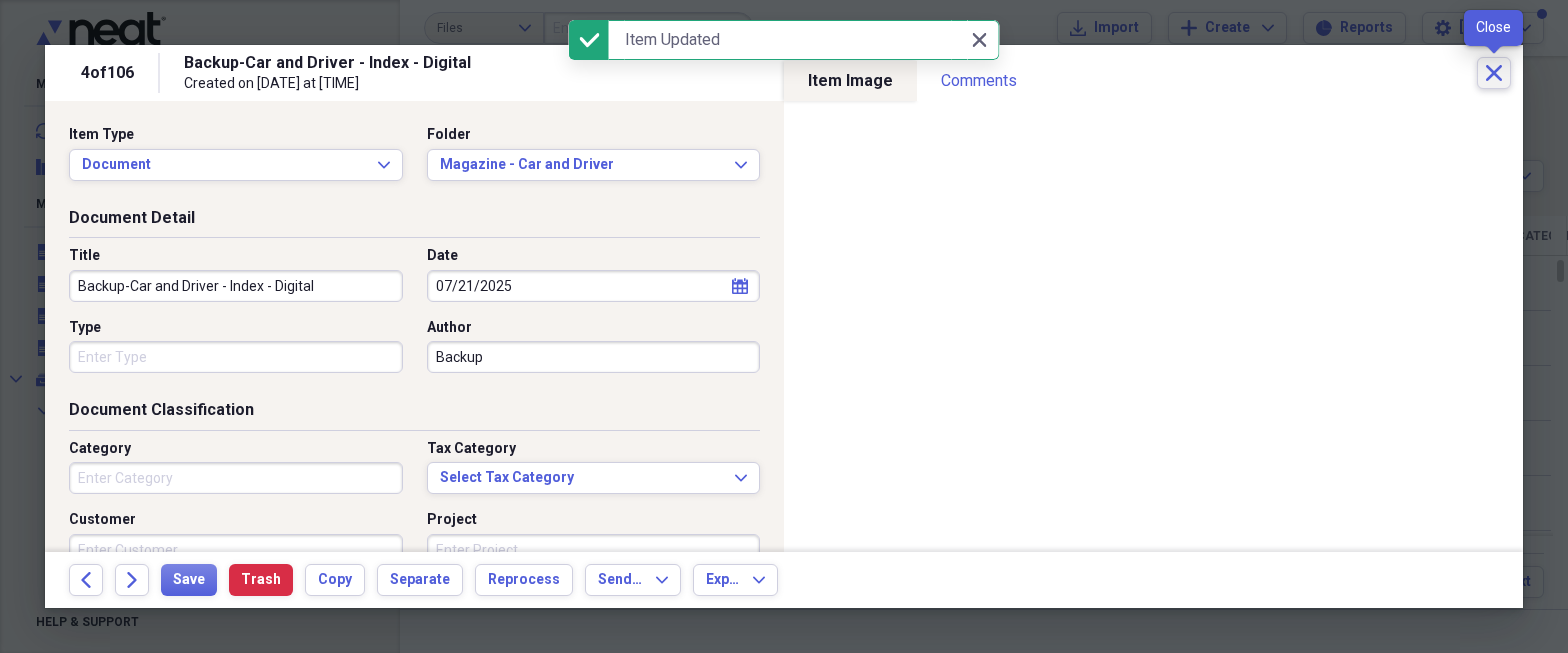 click 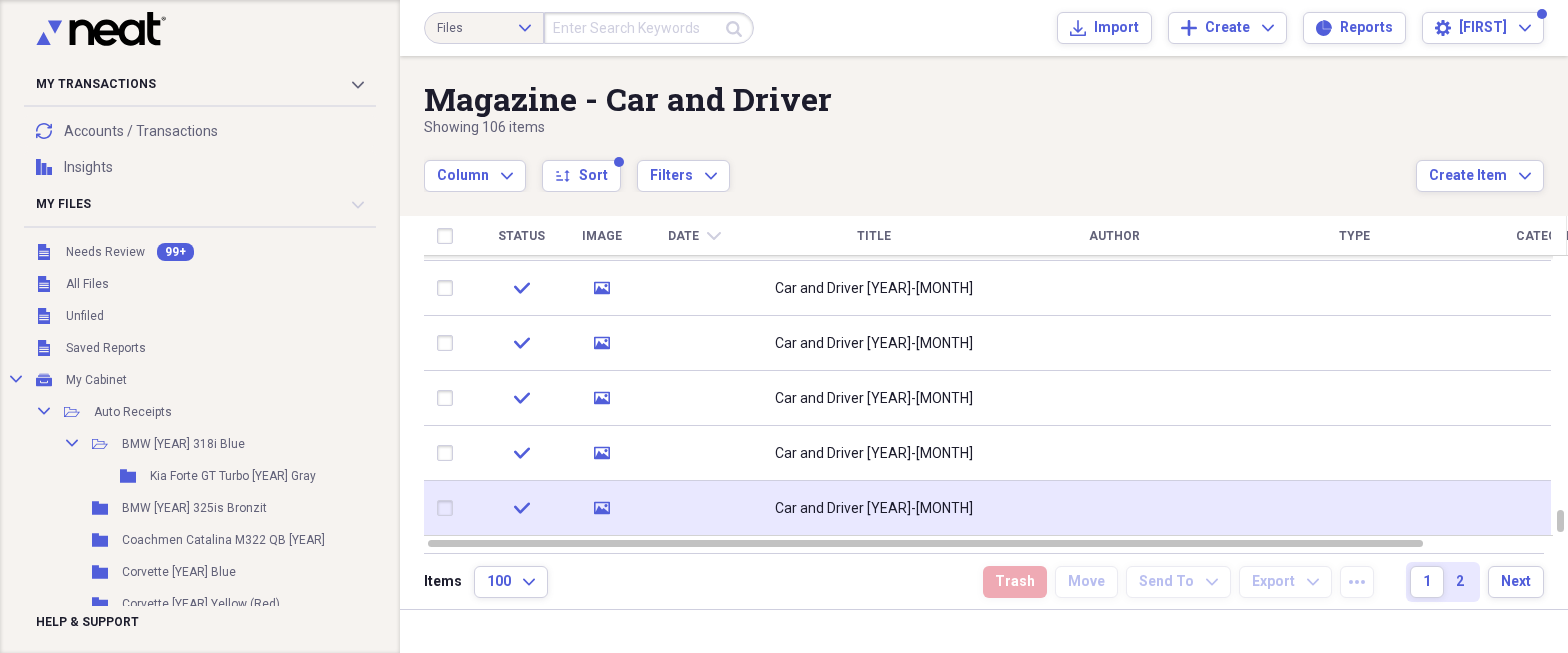 click at bounding box center (1114, 508) 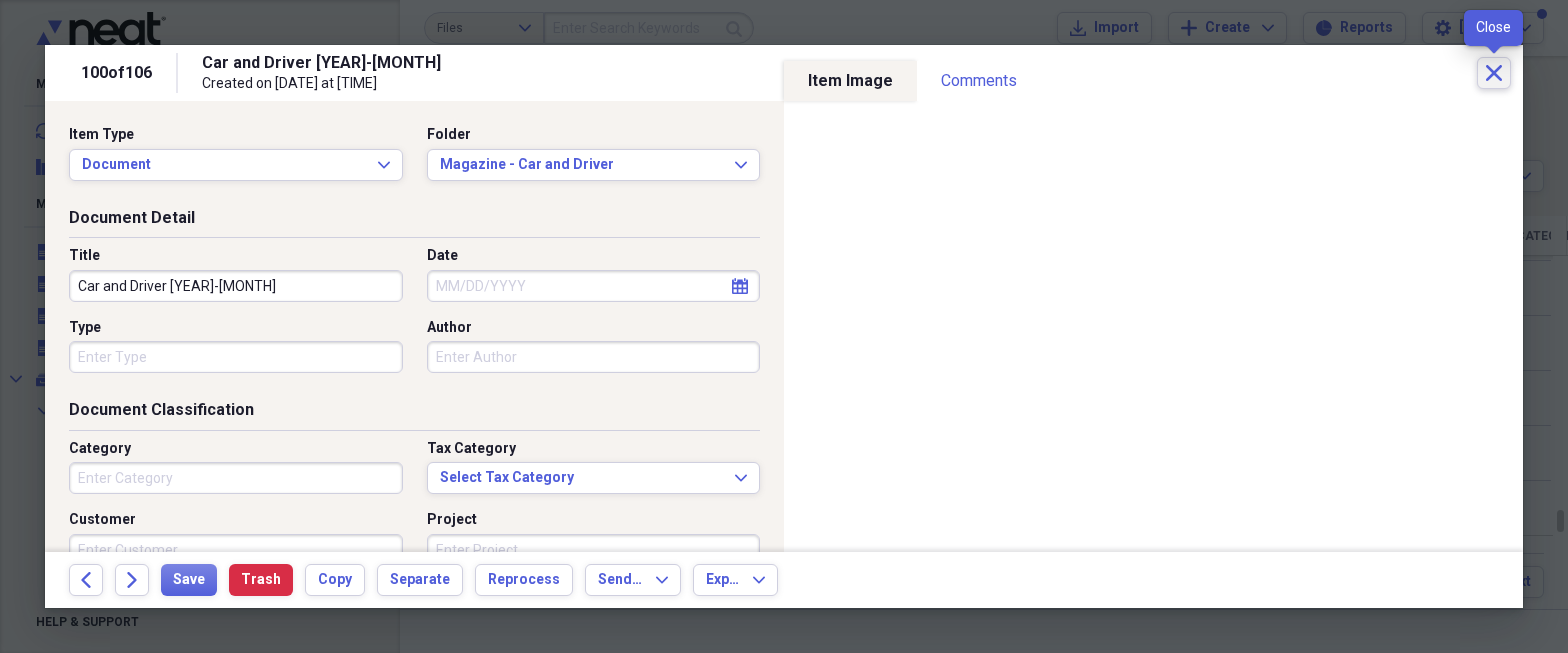 click on "Close" 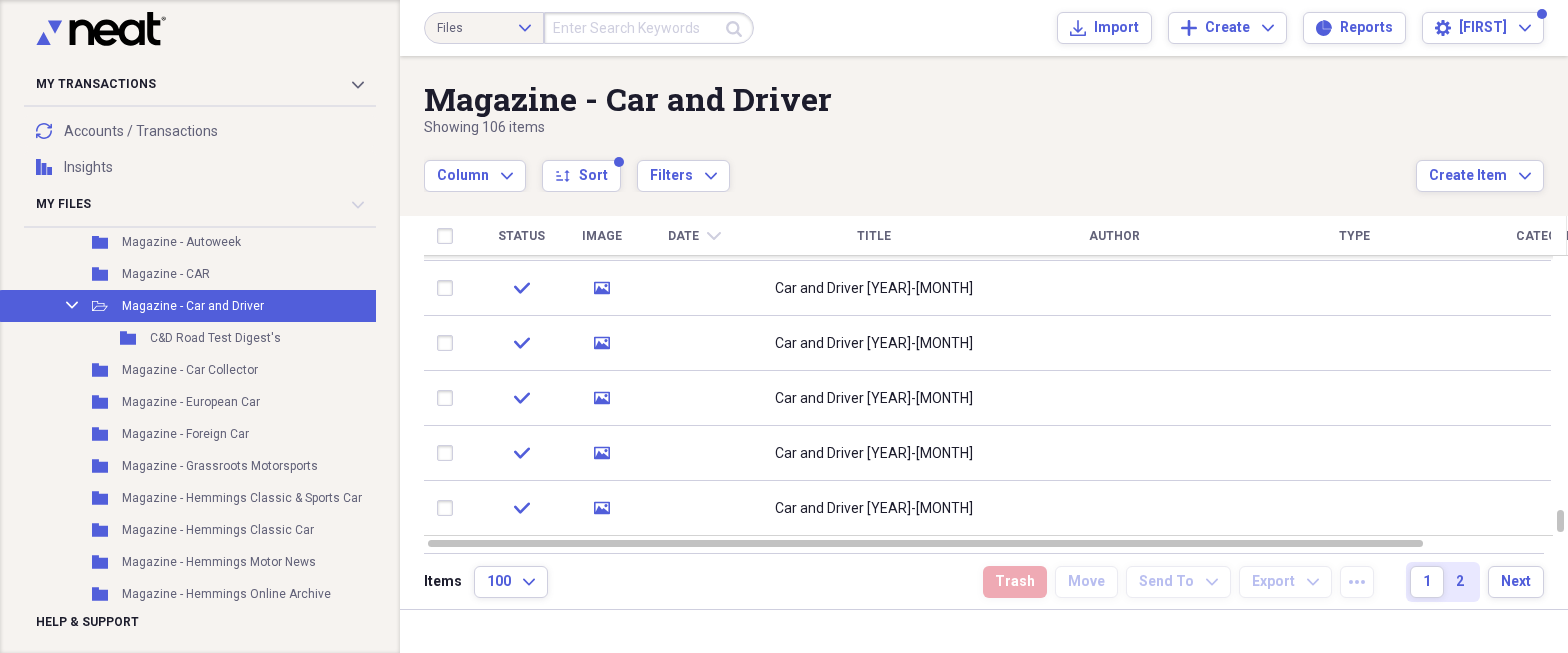 scroll, scrollTop: 1500, scrollLeft: 0, axis: vertical 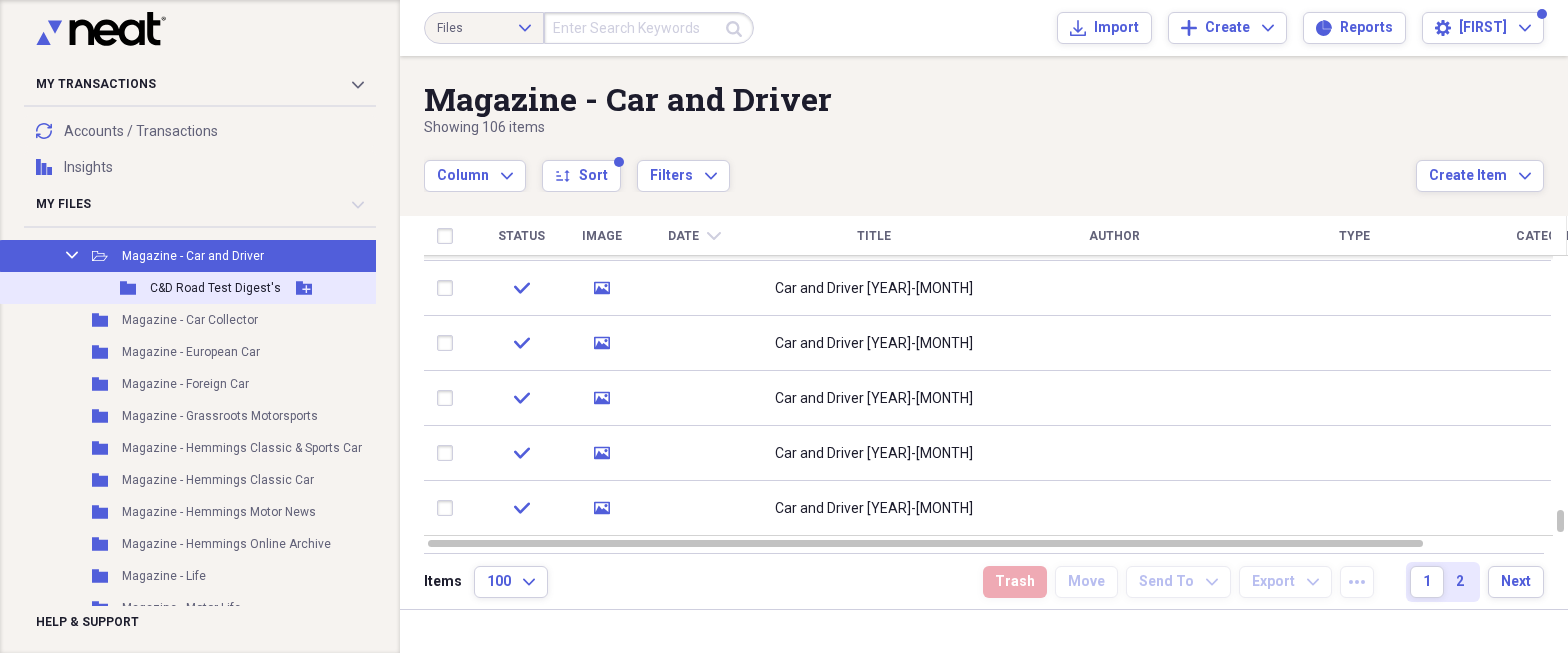 click on "C&D Road Test Digest's" at bounding box center [215, 288] 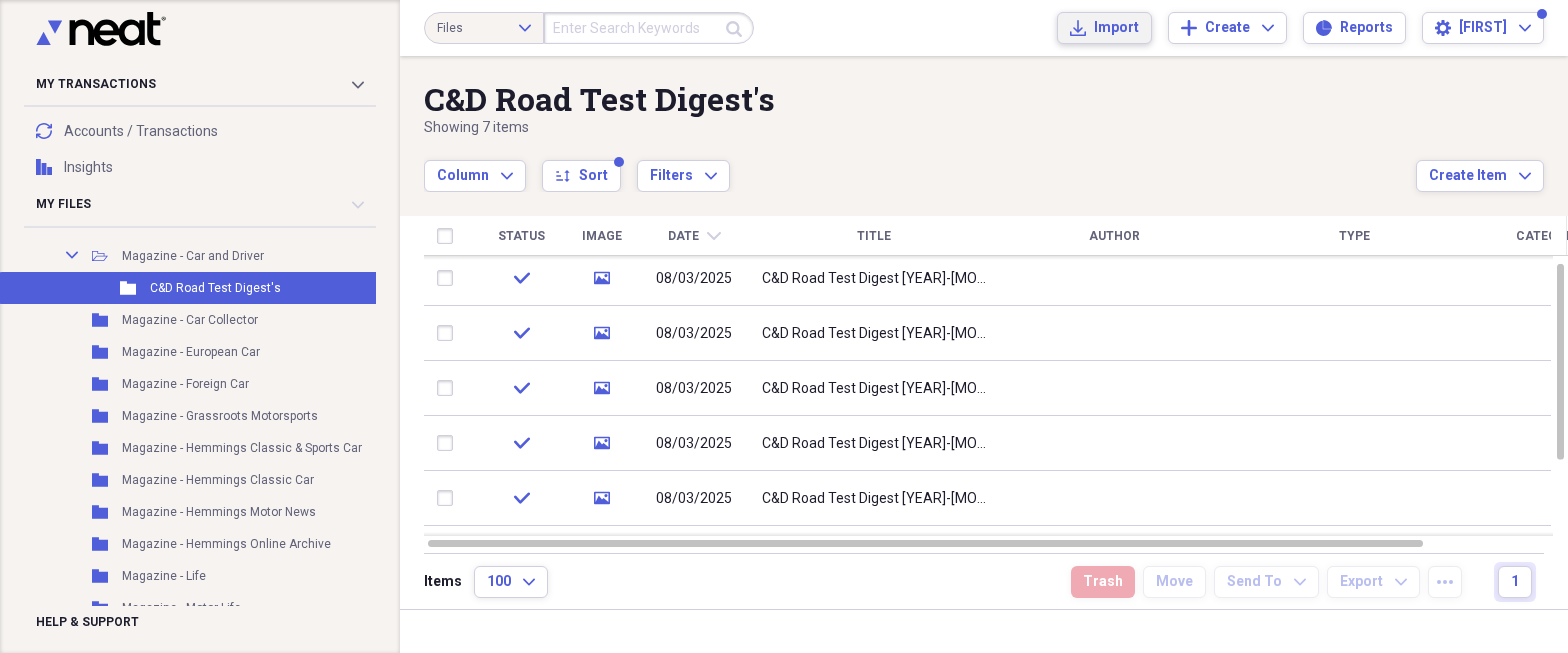 click on "Import" at bounding box center [1116, 28] 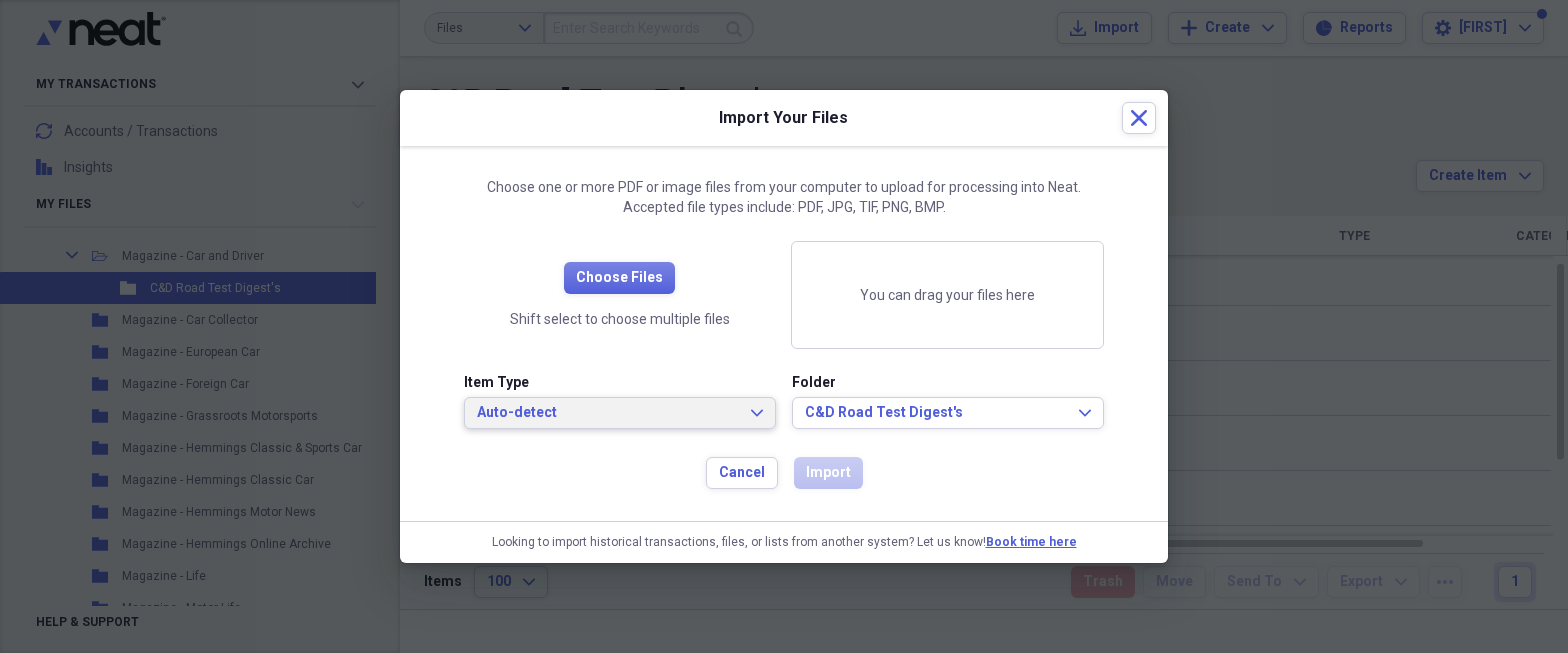 click on "Auto-detect" at bounding box center (608, 413) 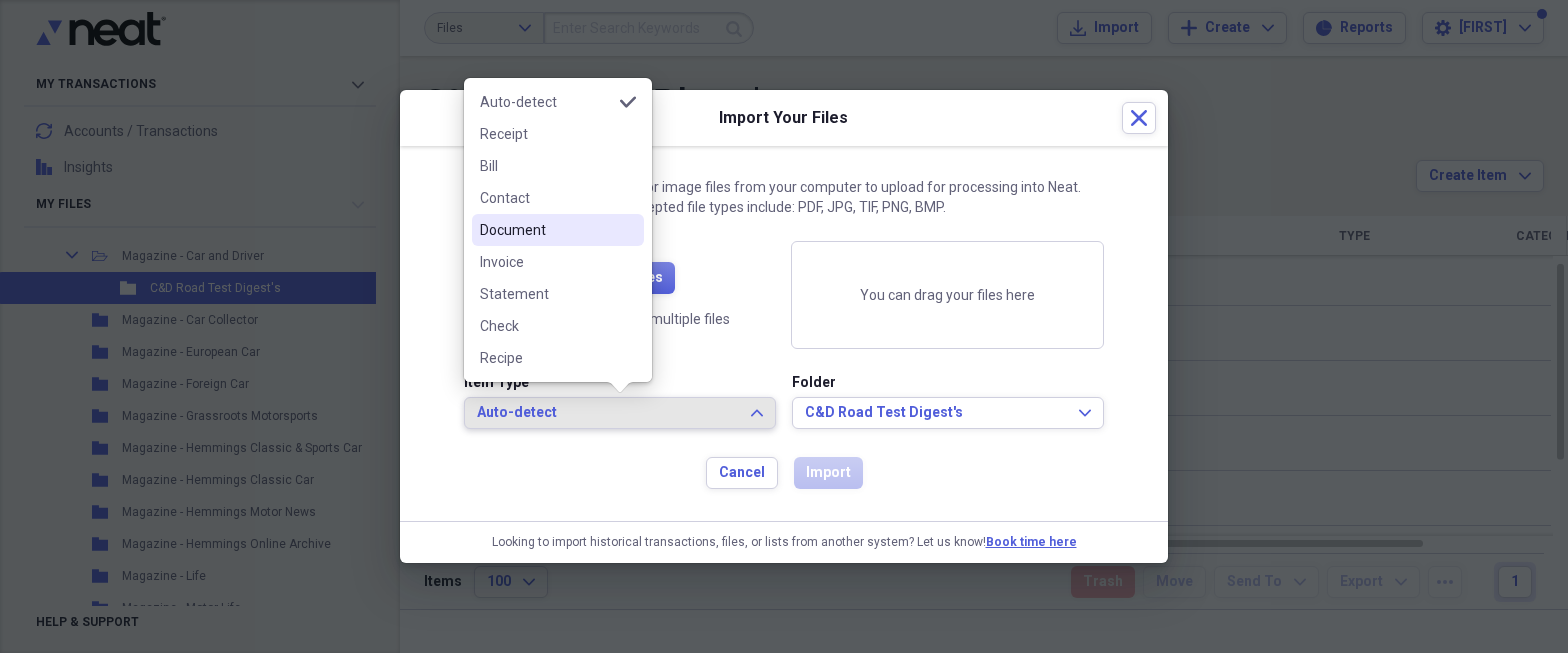 click on "Document" at bounding box center (546, 230) 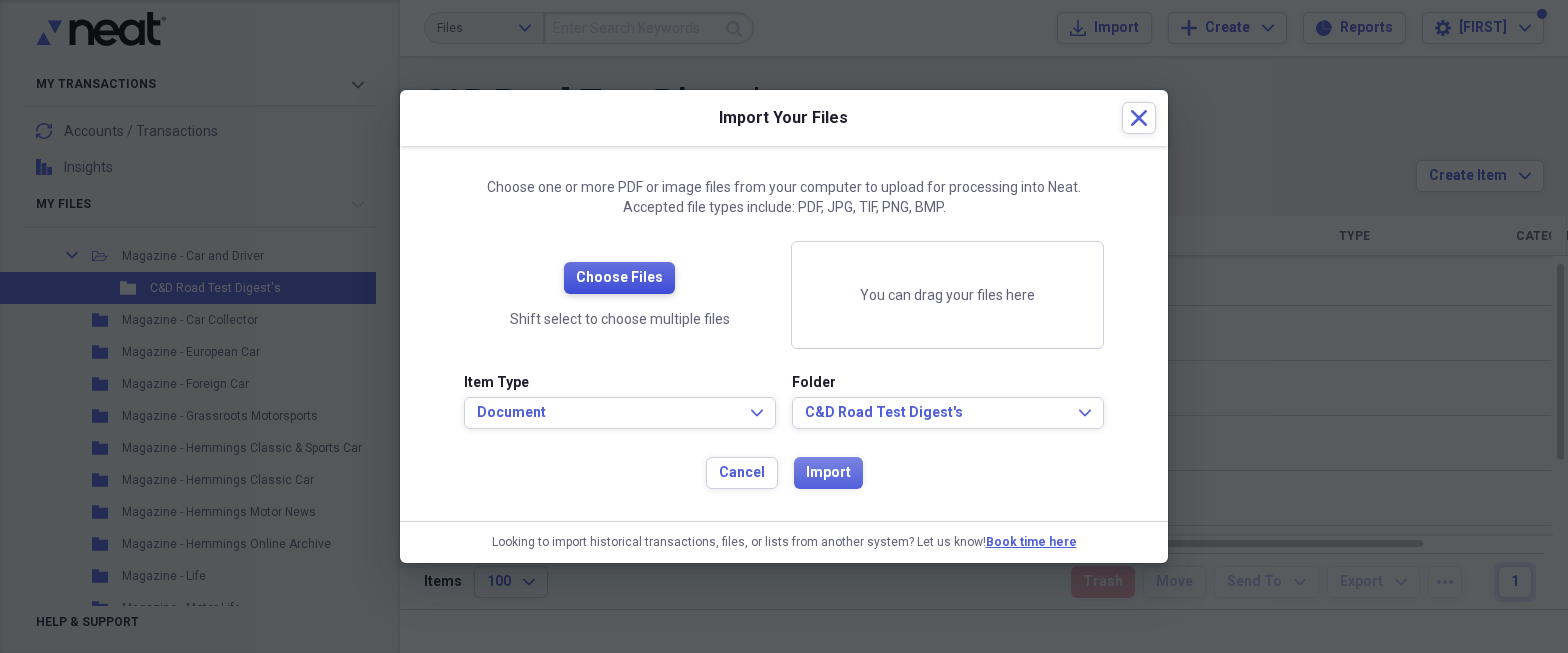 click on "Choose Files" at bounding box center [619, 278] 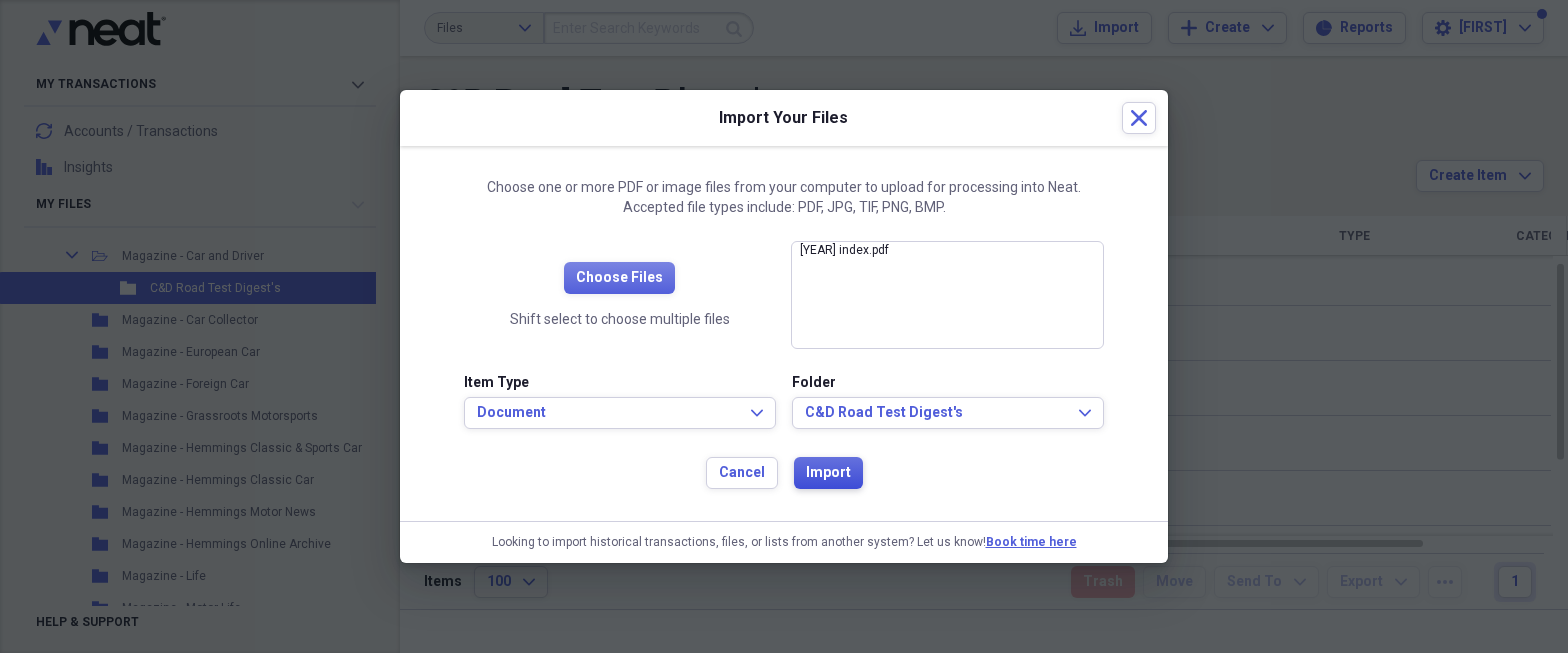click on "Import" at bounding box center (828, 473) 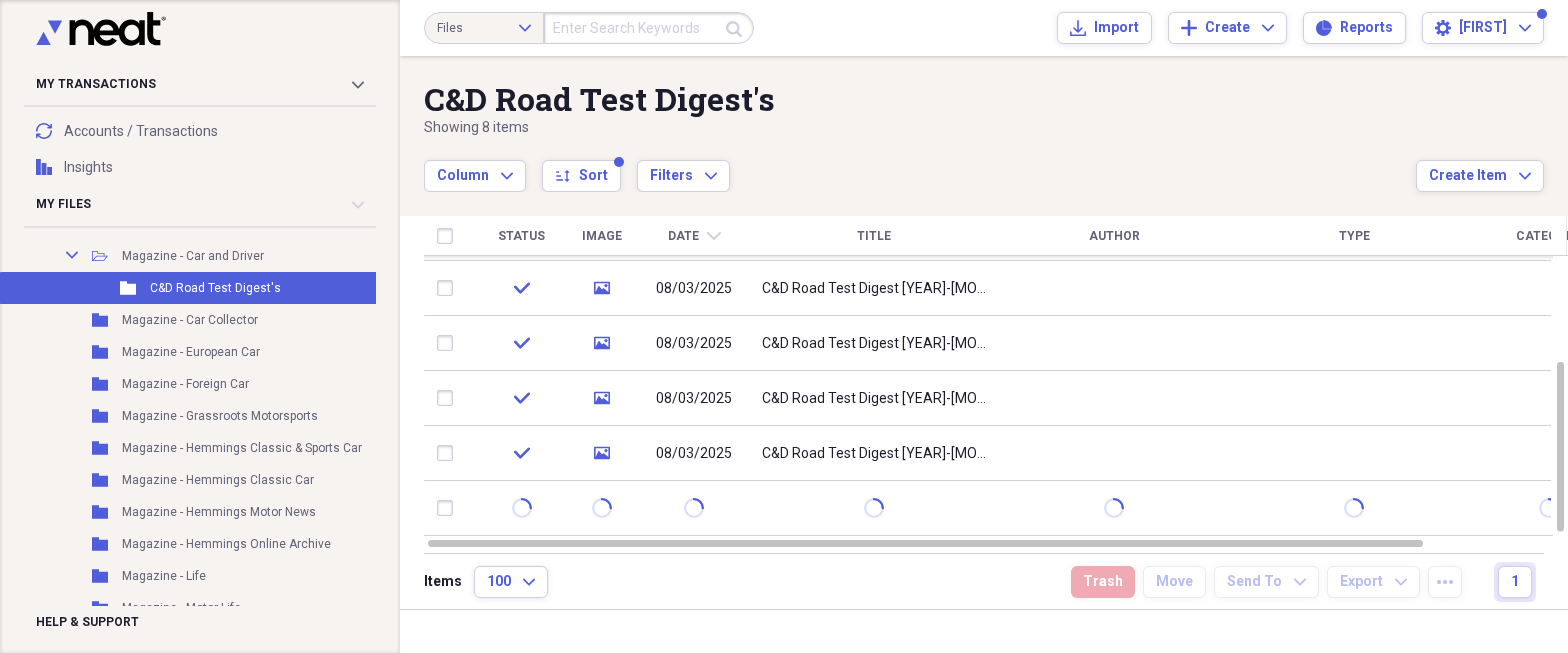 click on "Title" at bounding box center (874, 236) 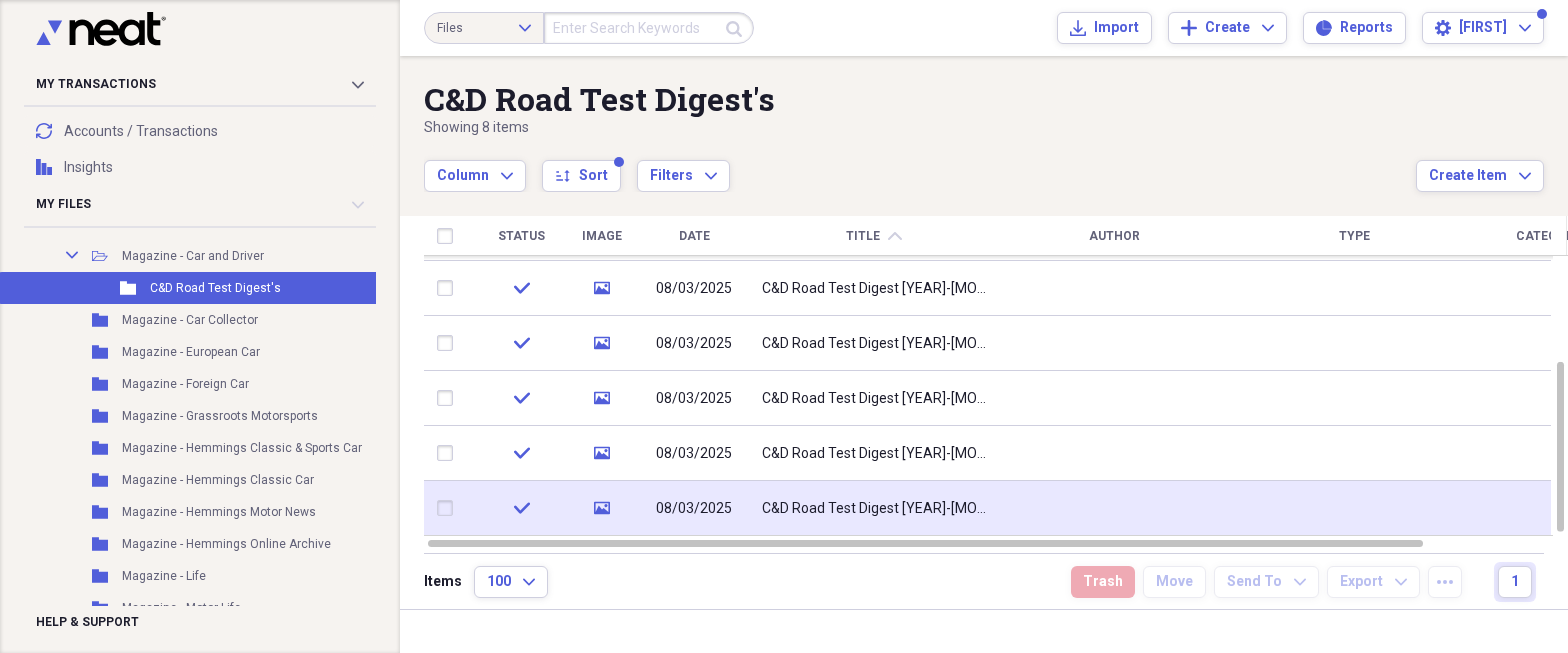 click on "C&D Road Test Digest [YEAR]-[MONTH]" at bounding box center [874, 509] 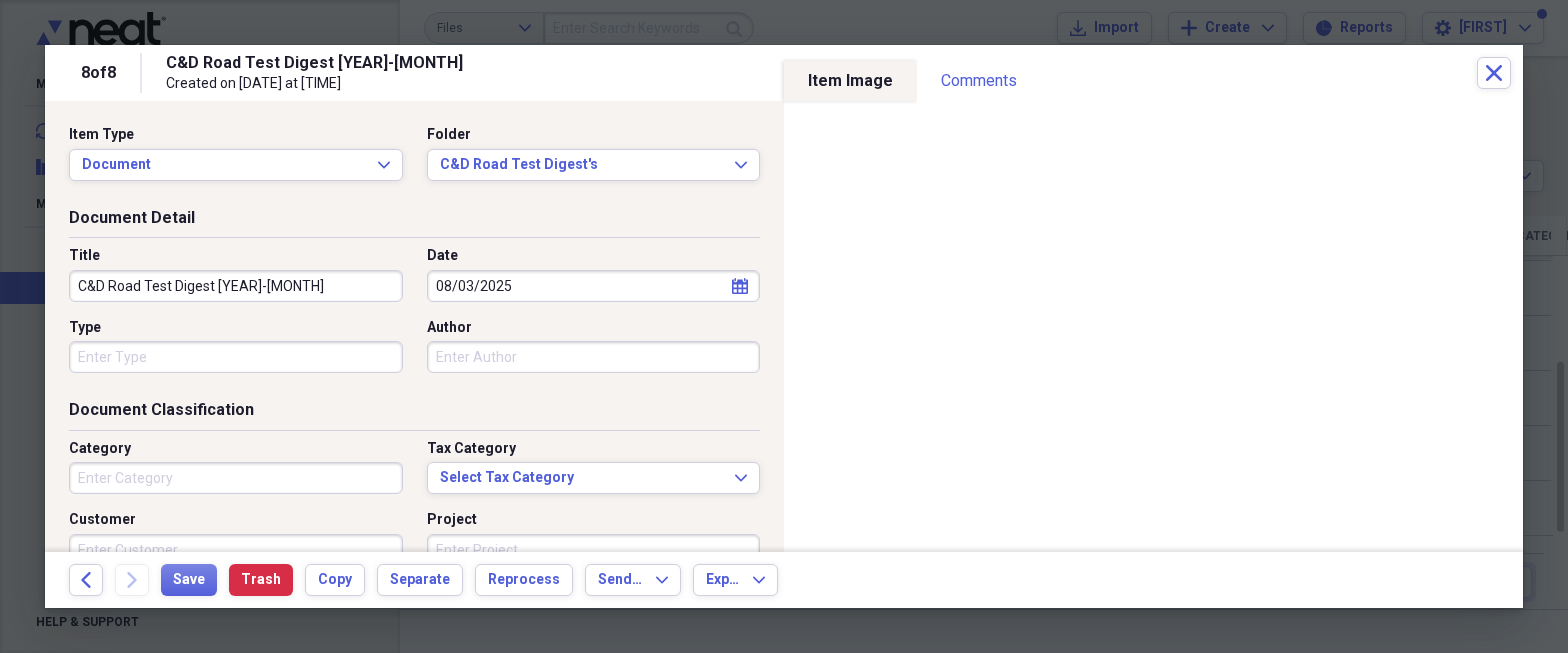 drag, startPoint x: 79, startPoint y: 286, endPoint x: 283, endPoint y: 317, distance: 206.34195 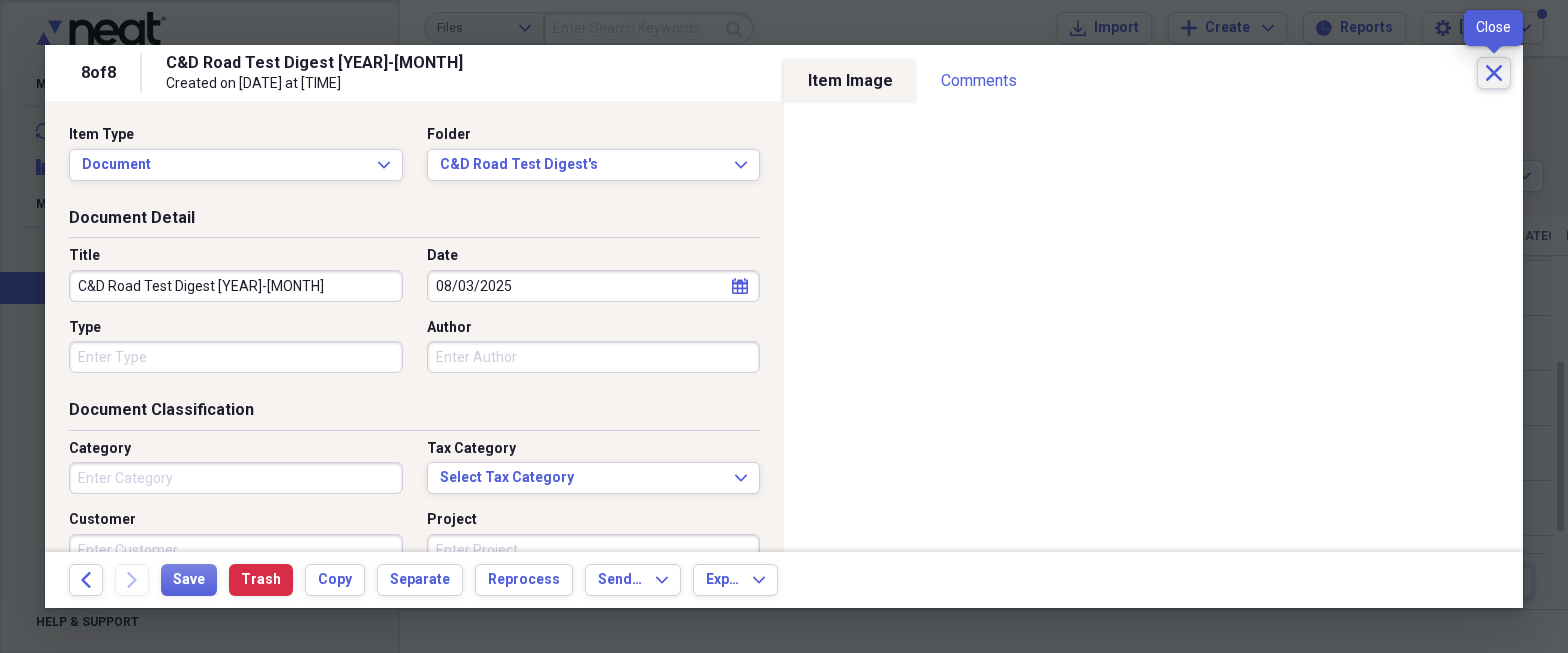 click on "Close" 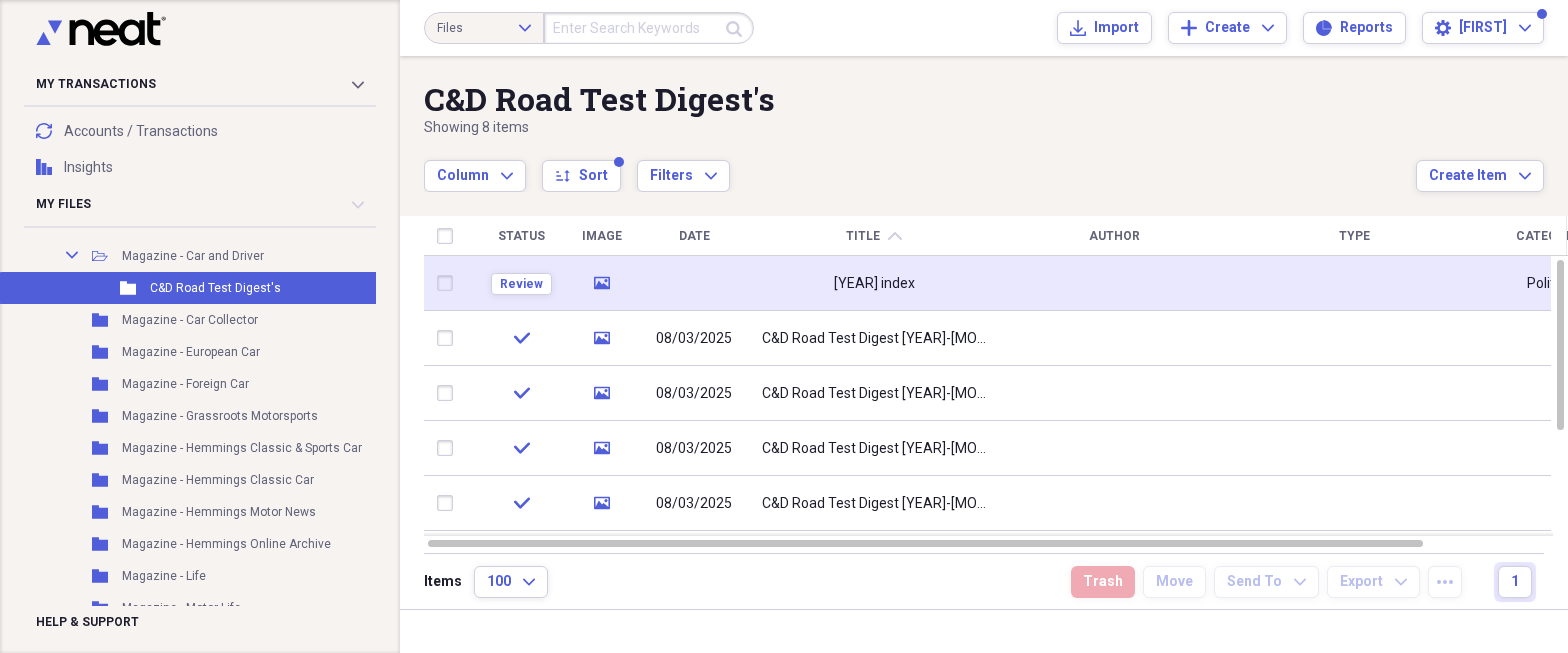 click on "[YEAR] index" at bounding box center (874, 284) 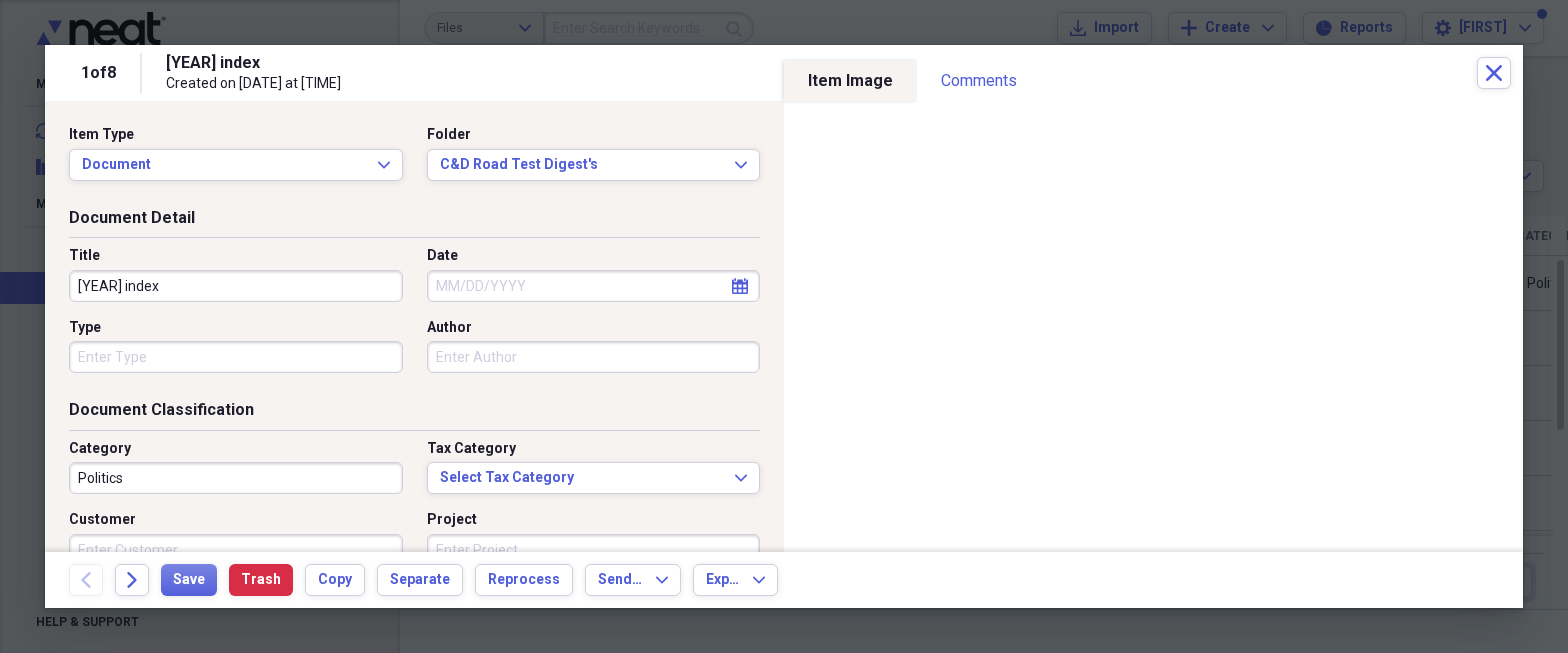 drag, startPoint x: 178, startPoint y: 289, endPoint x: 9, endPoint y: 274, distance: 169.66437 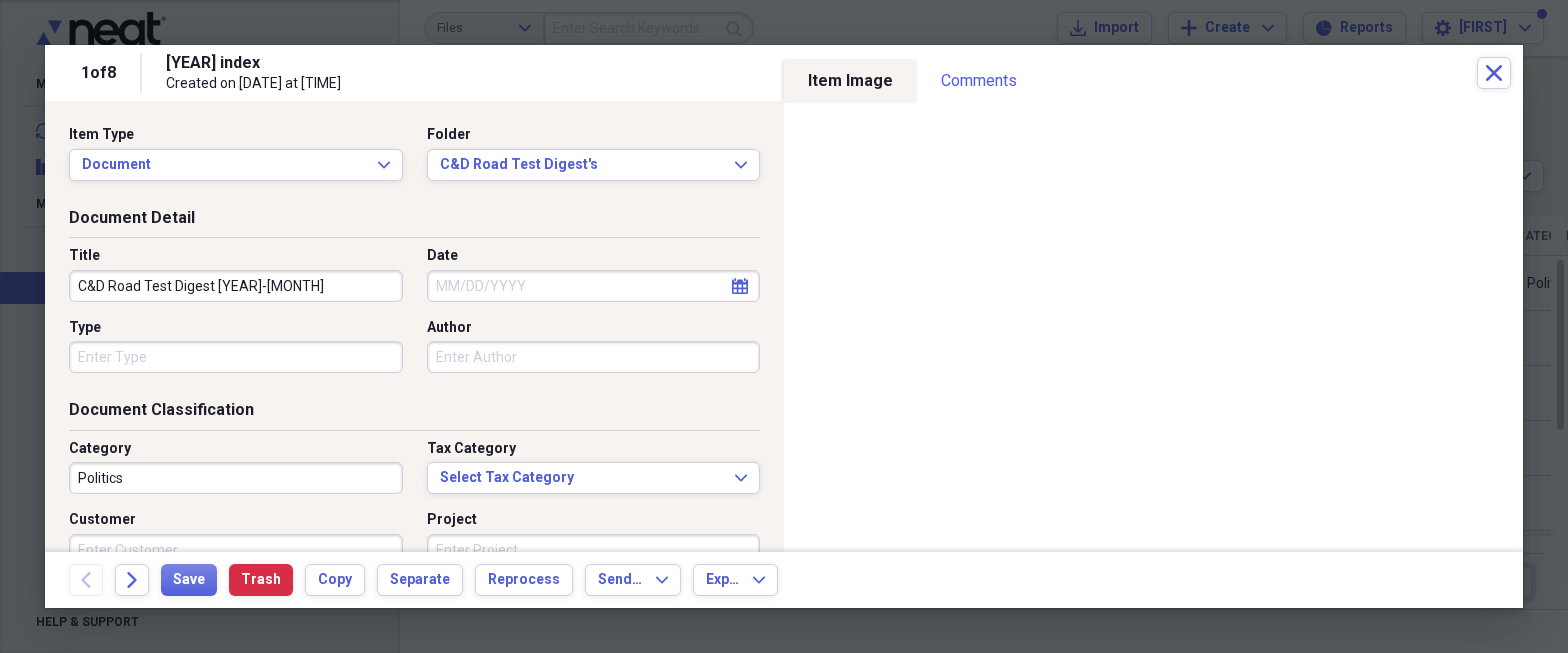 type on "C&D Road Test Digest [YEAR]-[MONTH]" 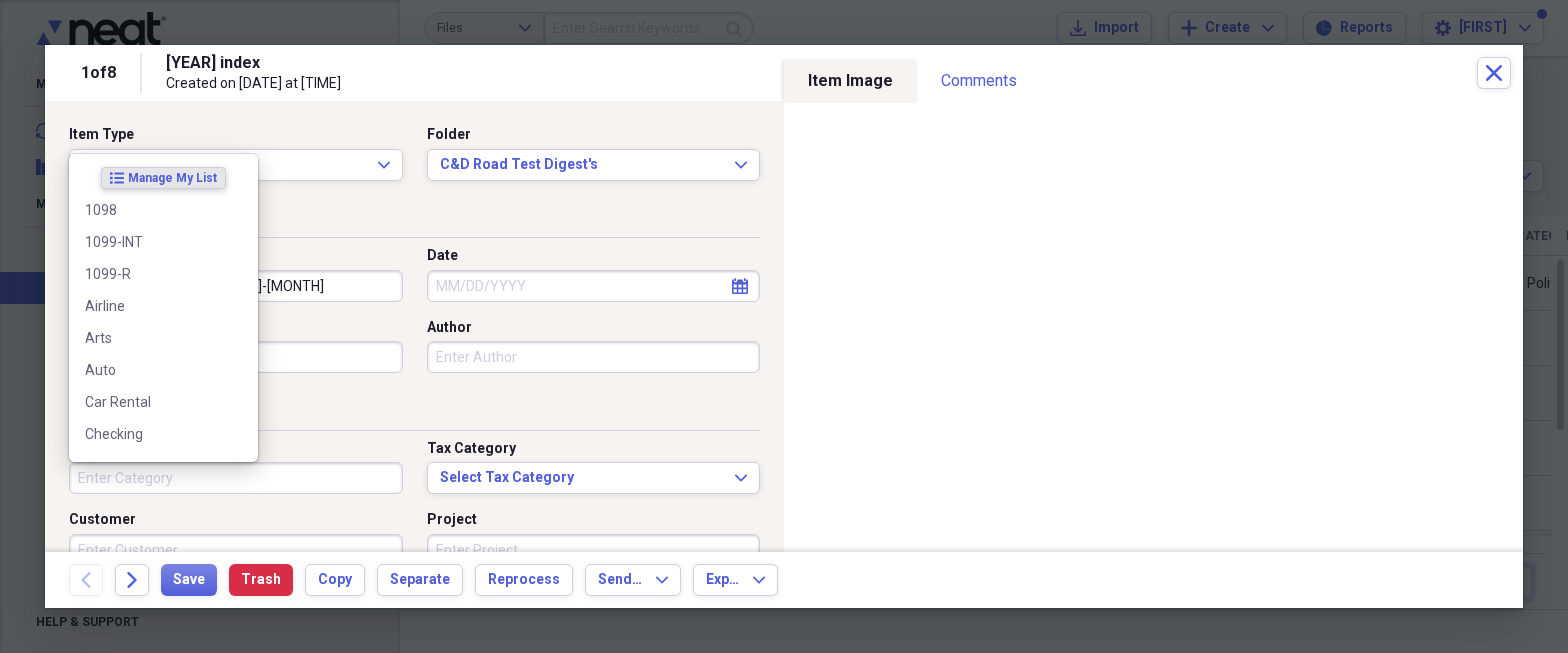 type 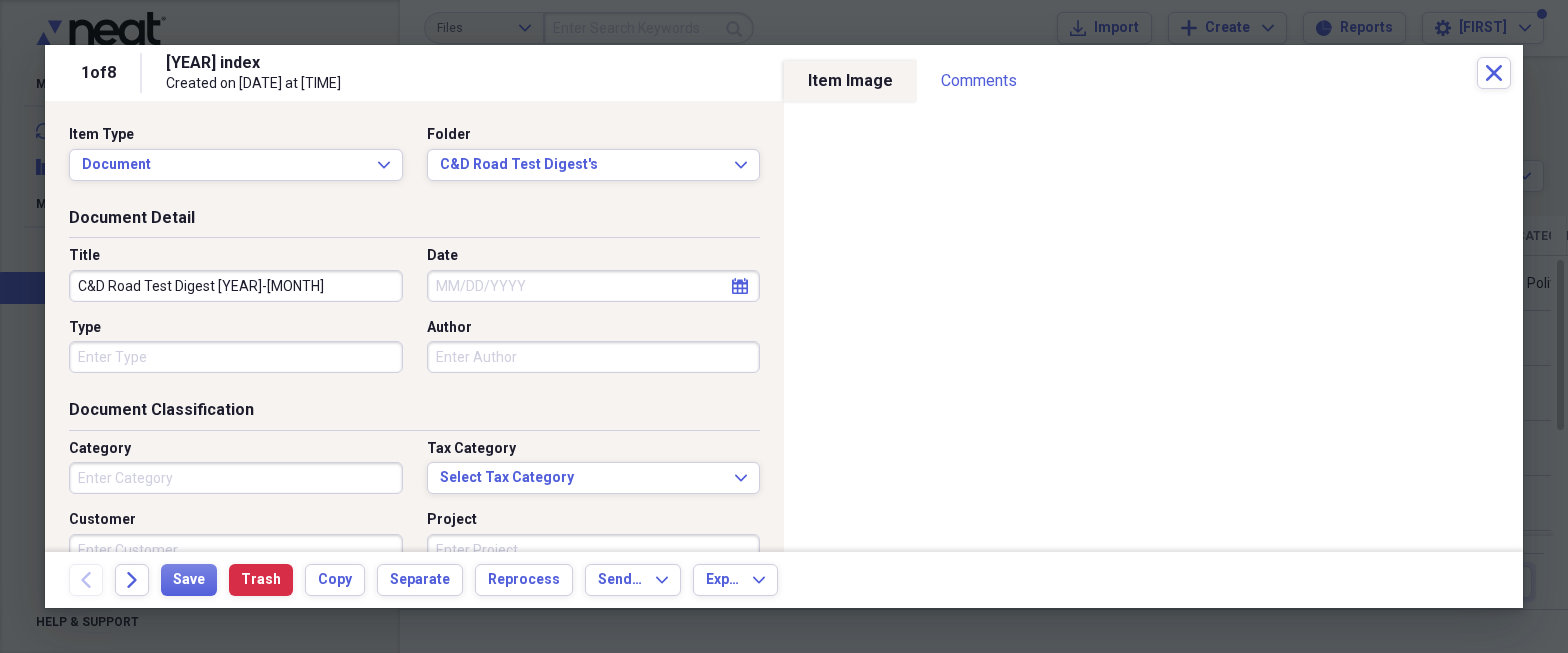 click on "Document Classification" at bounding box center [414, 414] 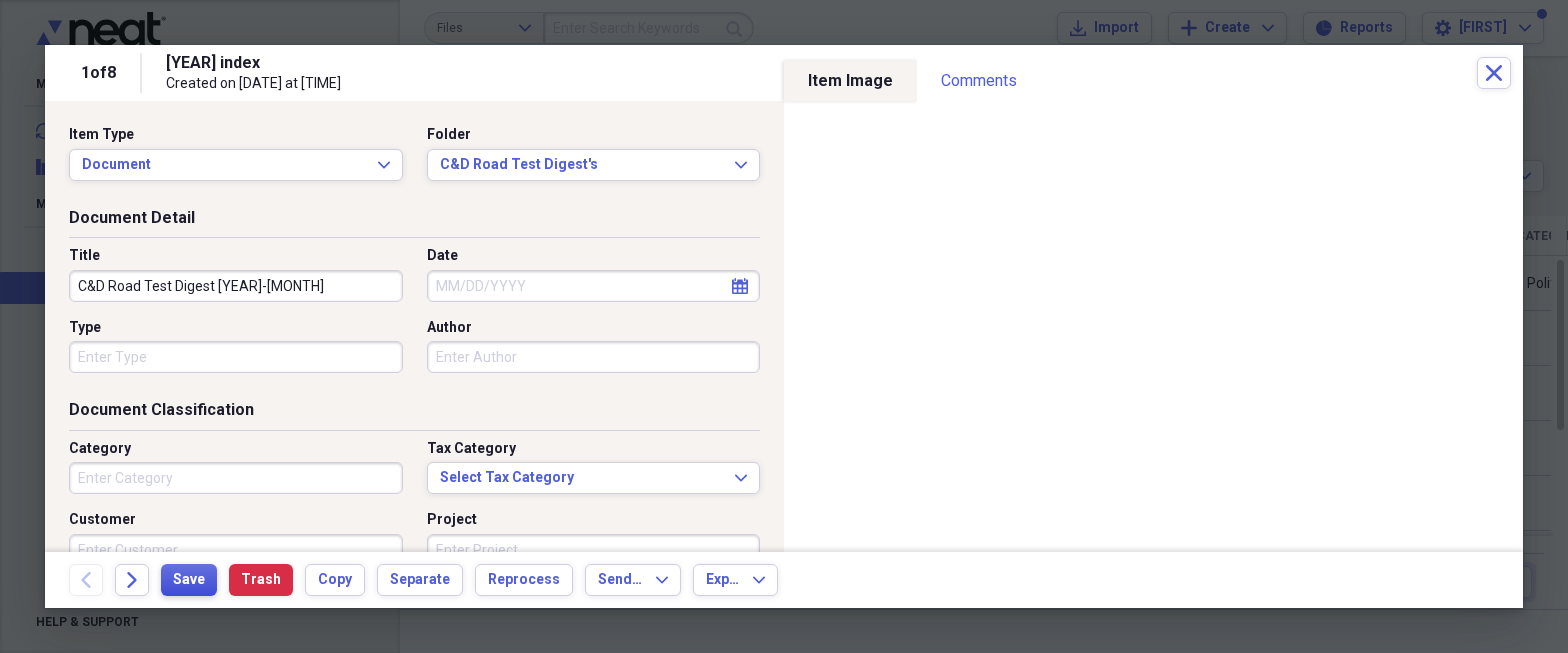 click on "Save" at bounding box center [189, 580] 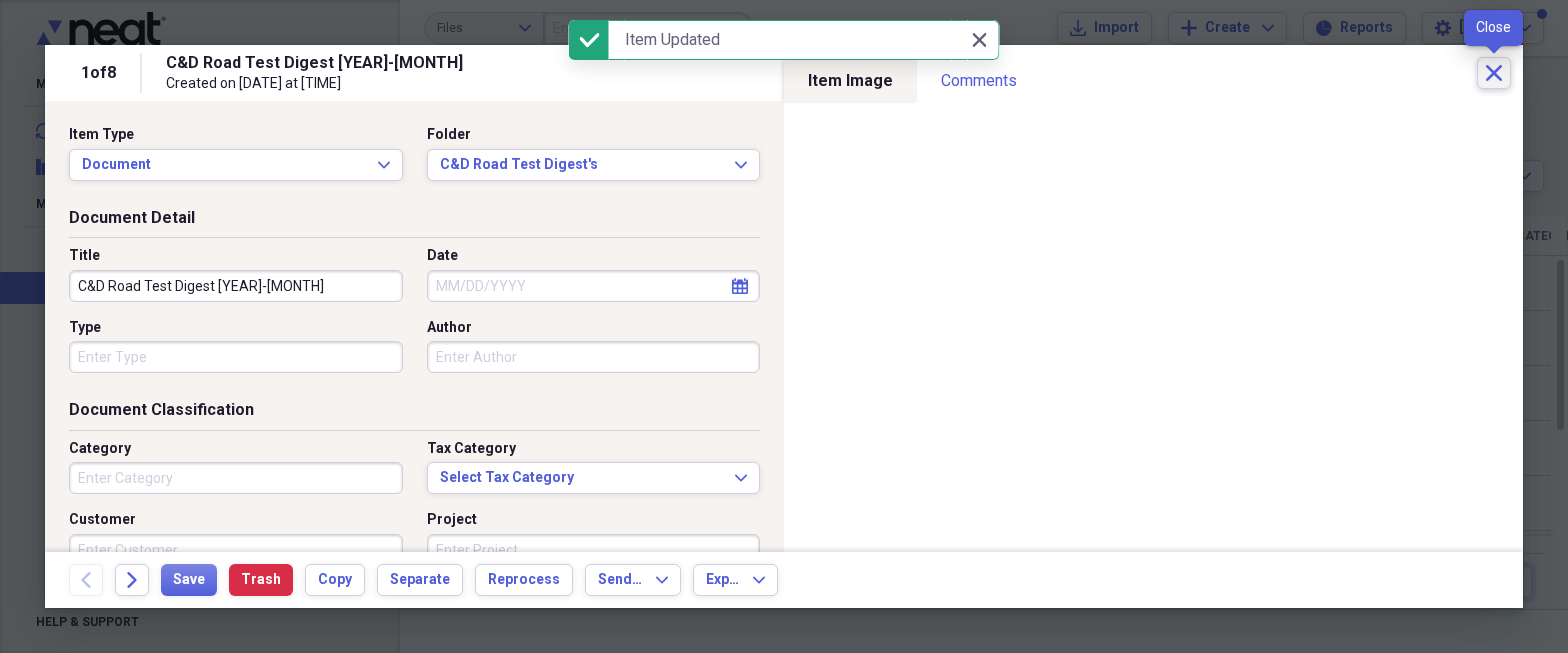 click 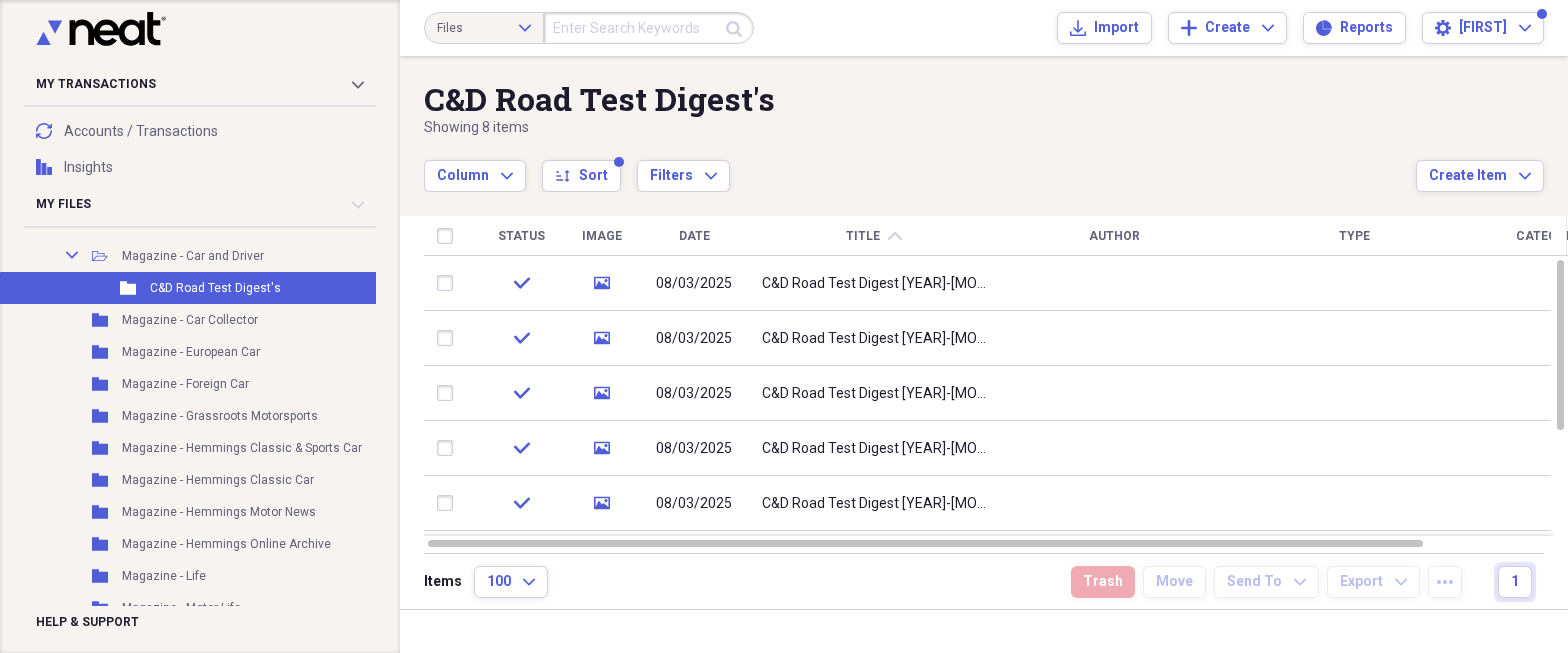 click on "chevron-up" 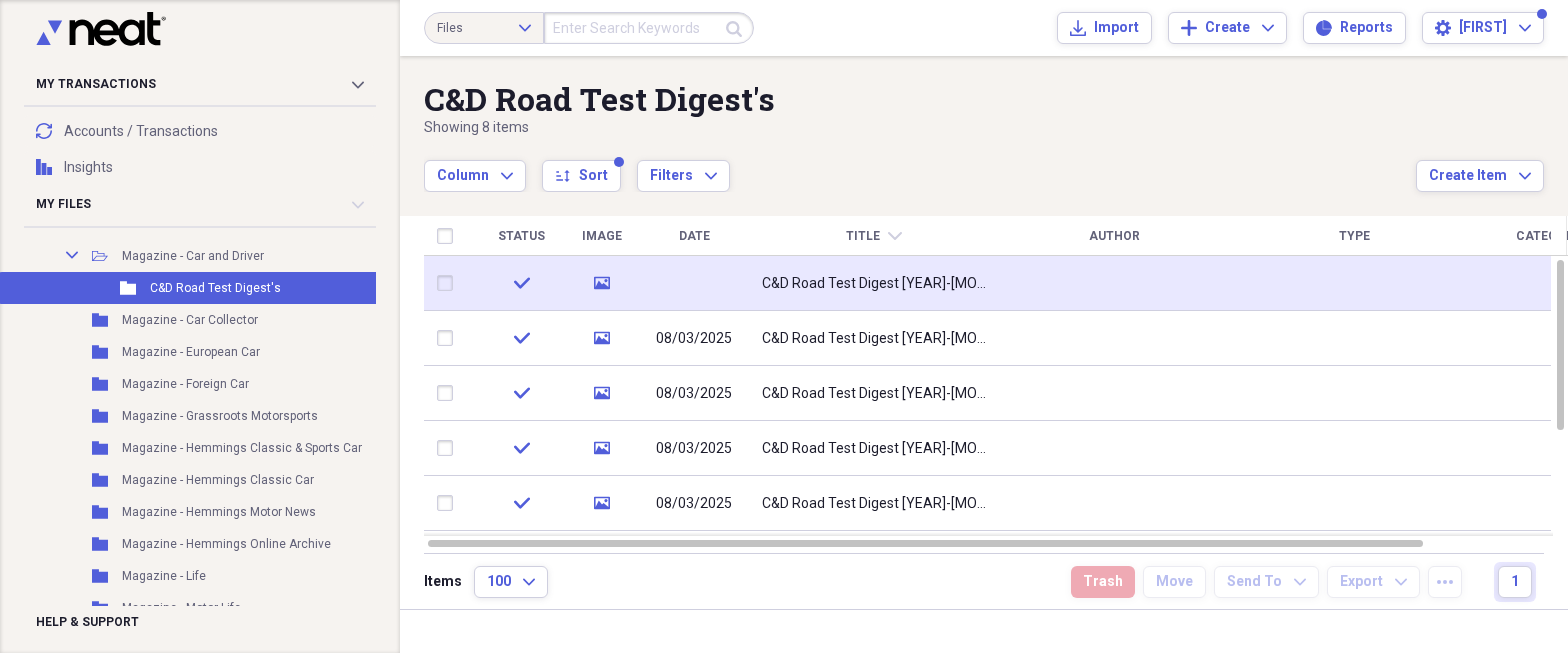 click on "C&D Road Test Digest [YEAR]-[MONTH]" at bounding box center [874, 283] 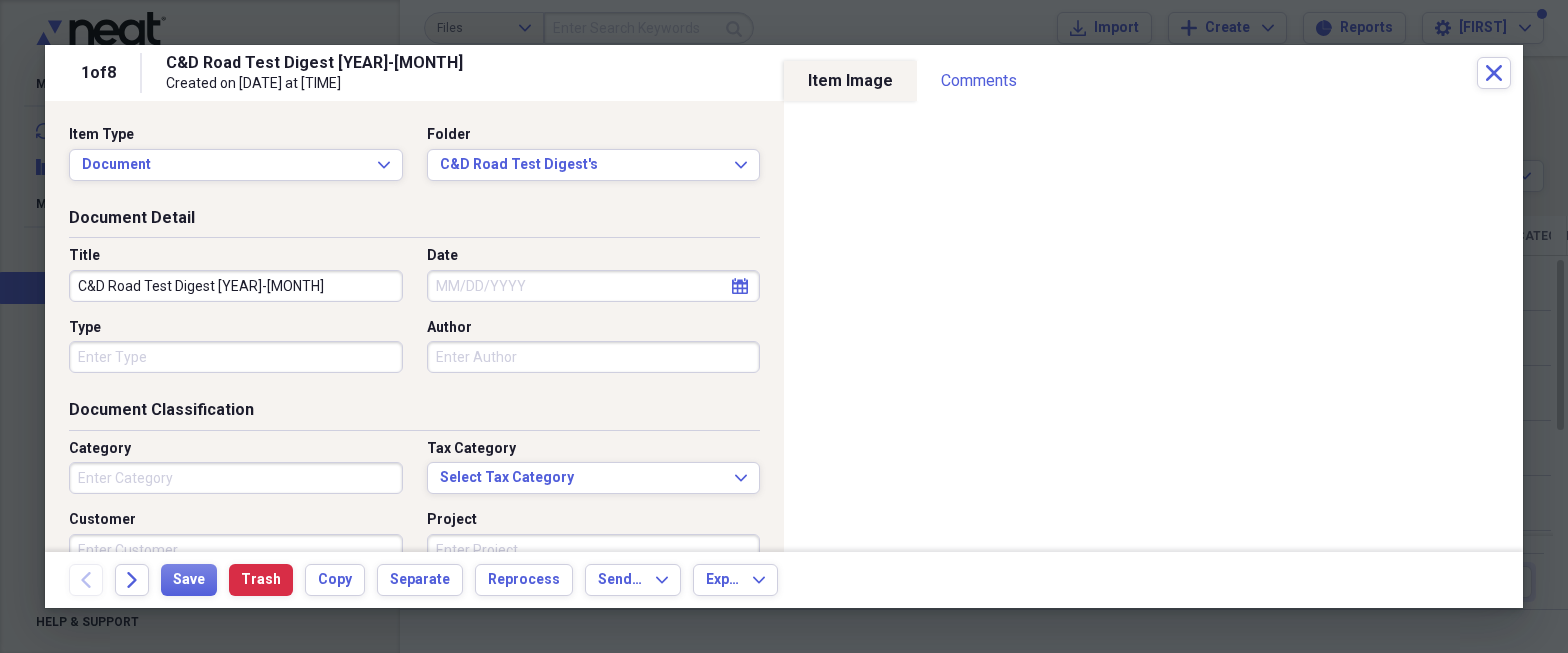 click 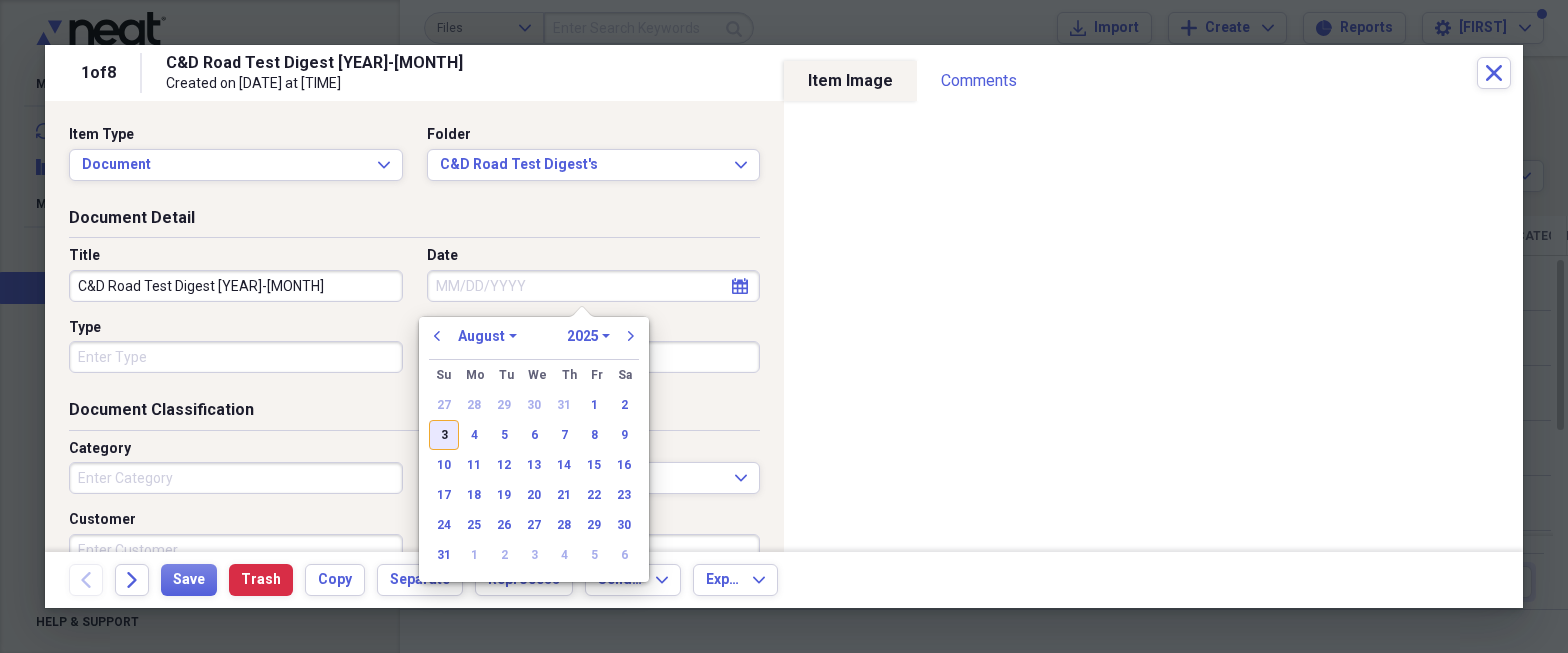click on "3" at bounding box center (444, 435) 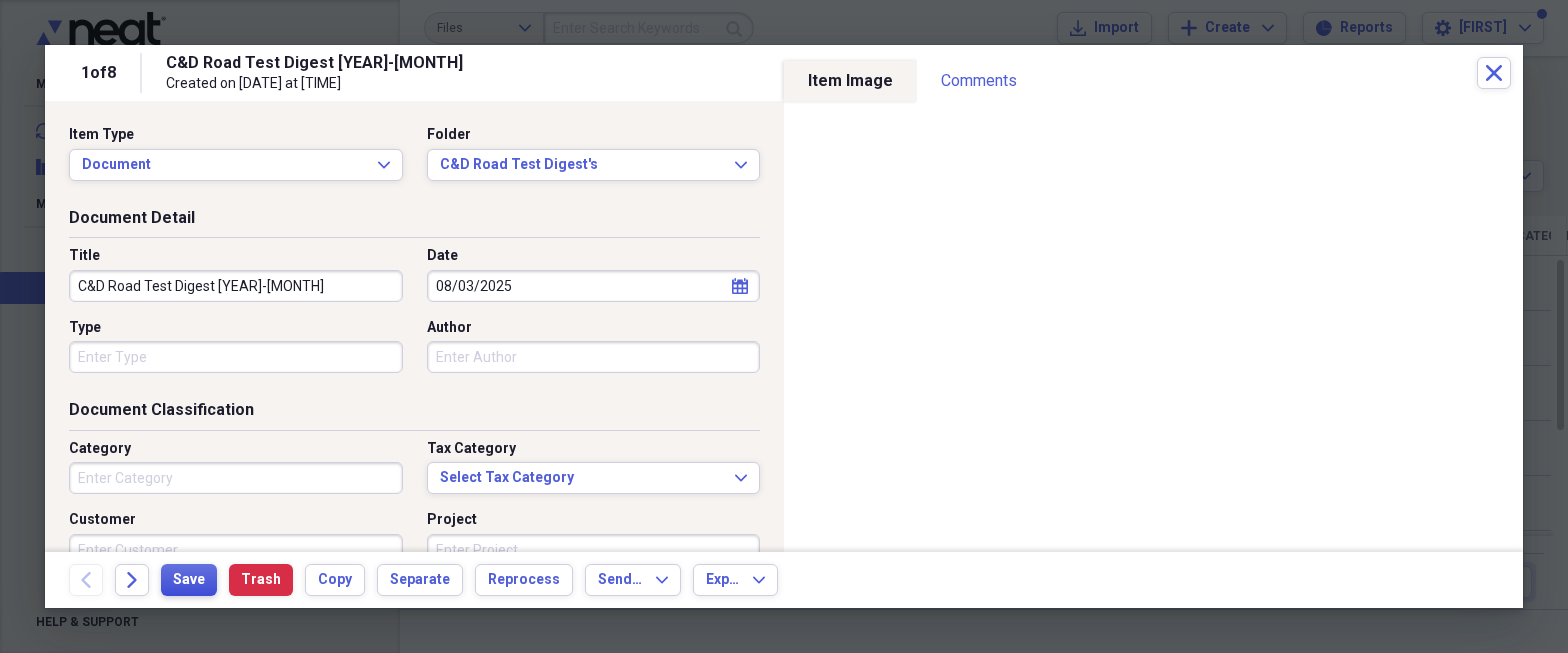 click on "Save" at bounding box center (189, 580) 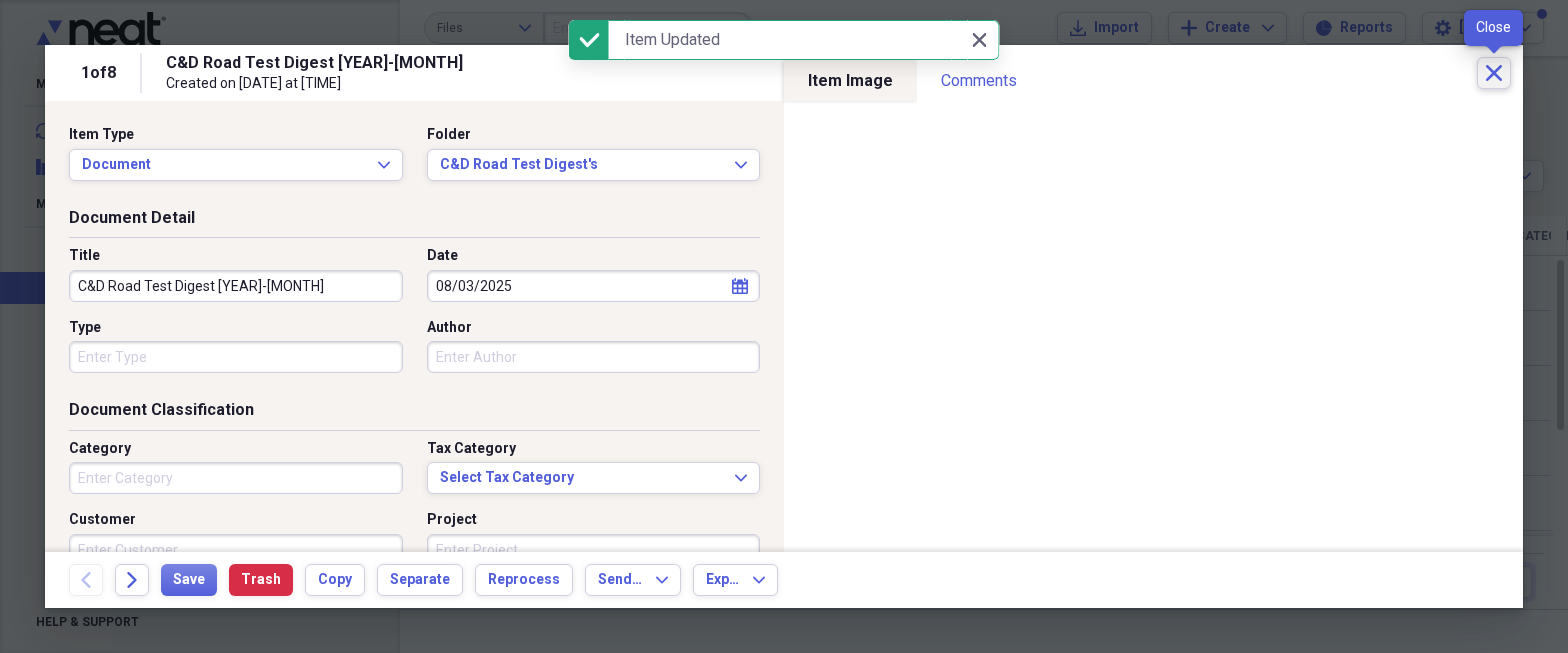 click on "Close" 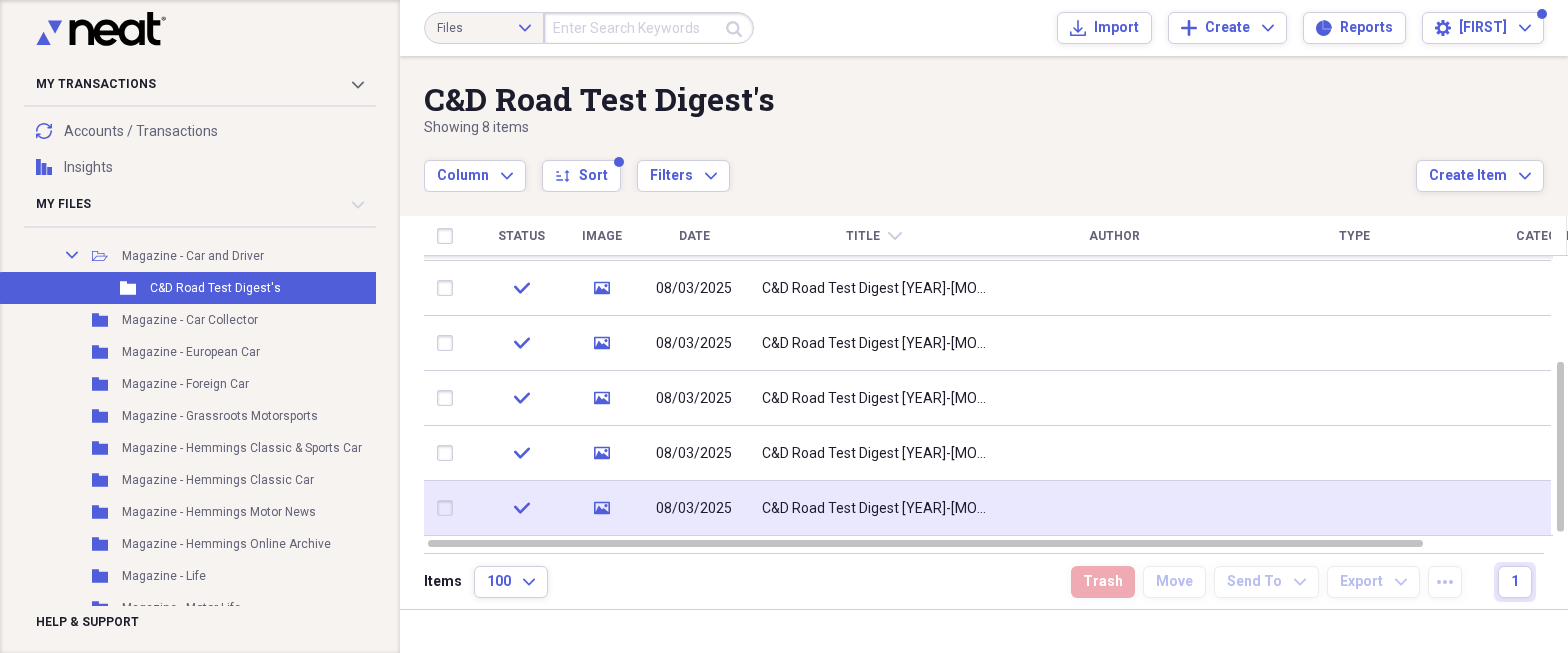 click on "C&D Road Test Digest [YEAR]-[MONTH]" at bounding box center [874, 508] 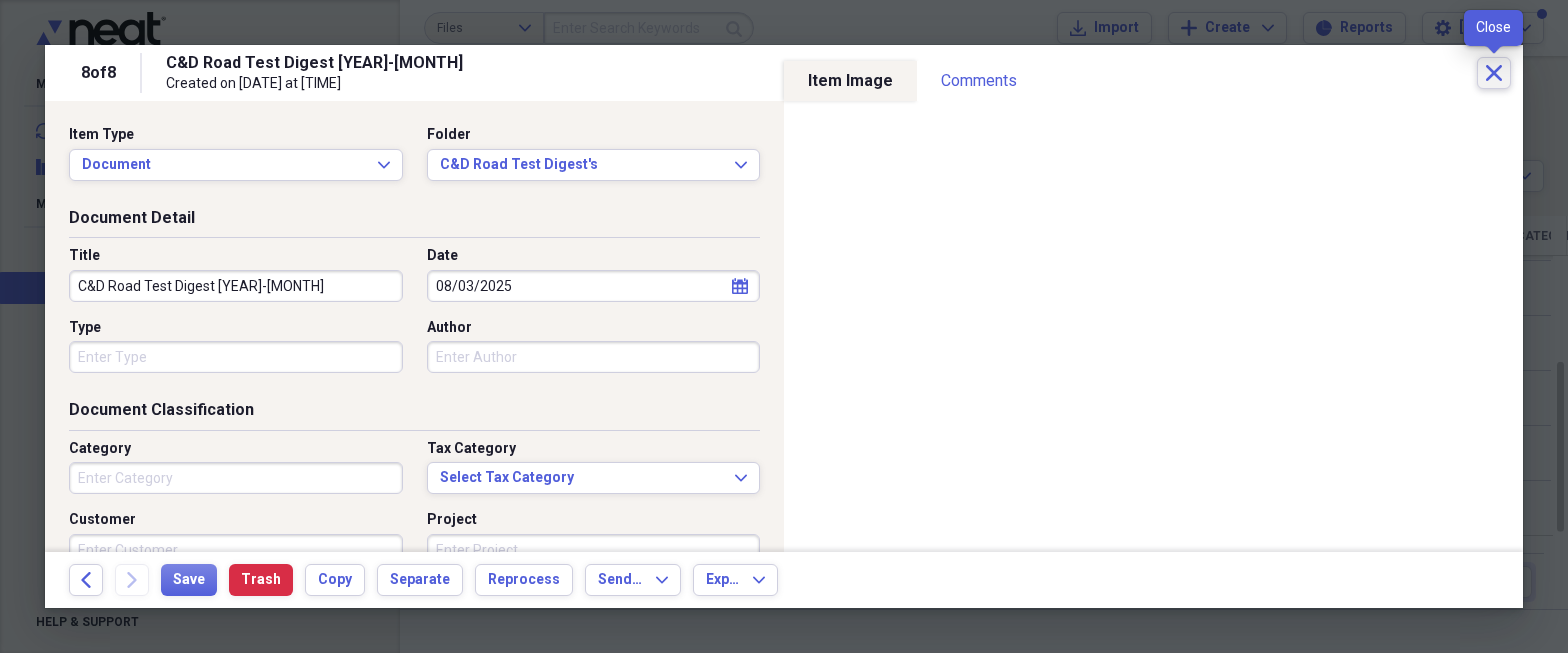 click 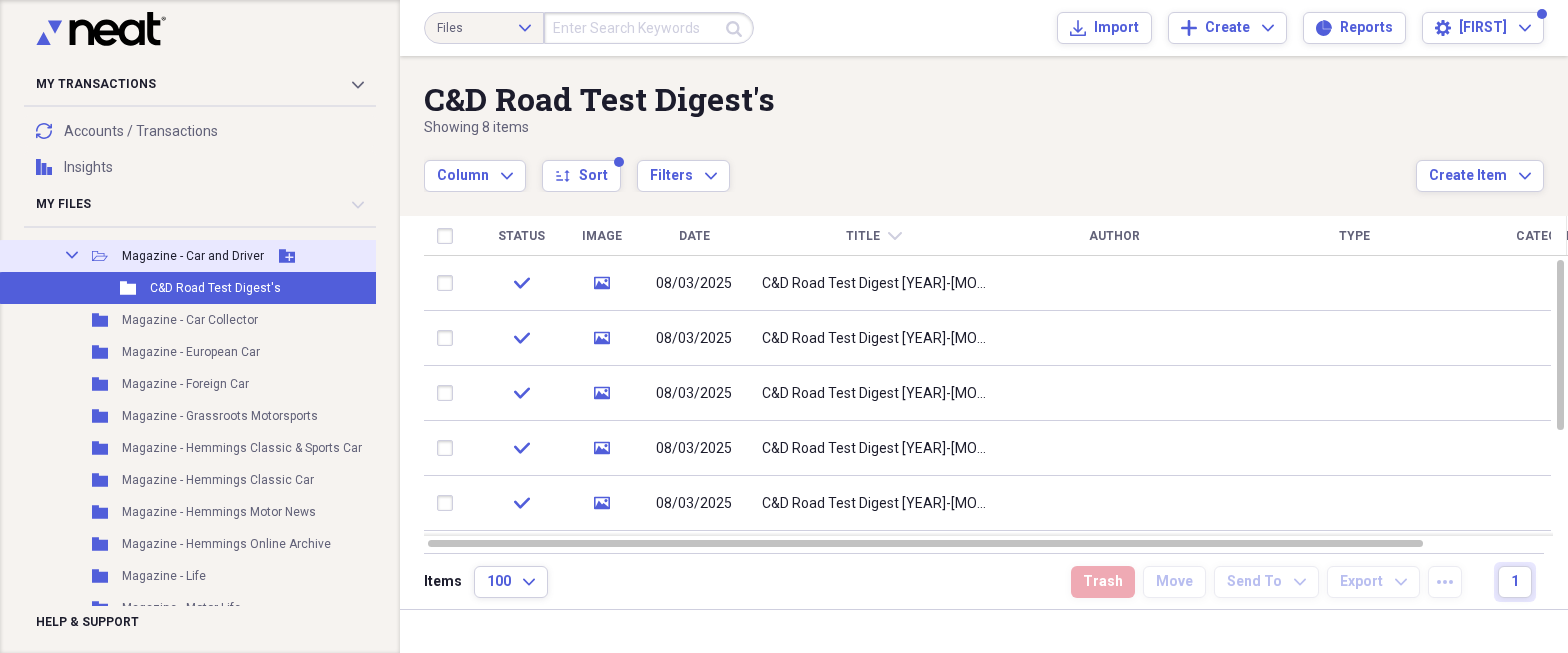 click on "Magazine - Car and Driver" at bounding box center (193, 256) 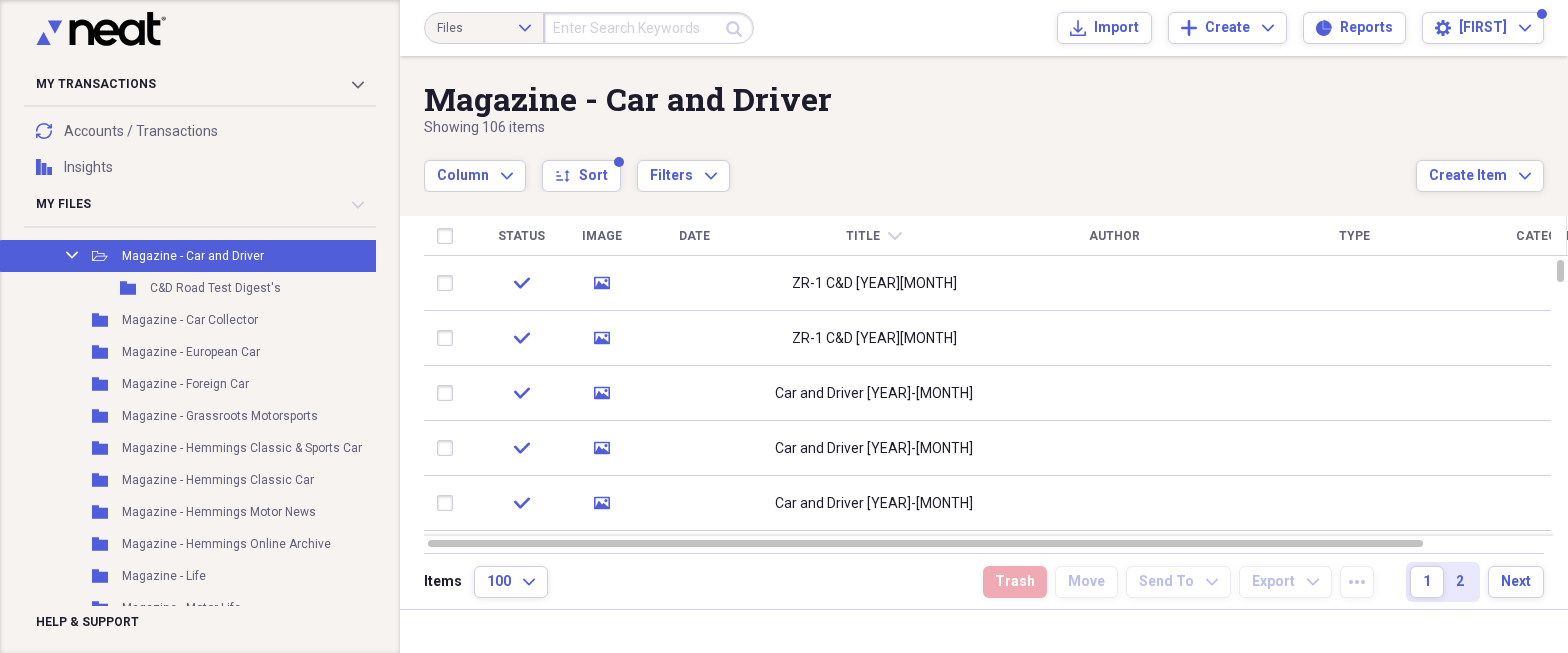 click on "Title" at bounding box center (863, 236) 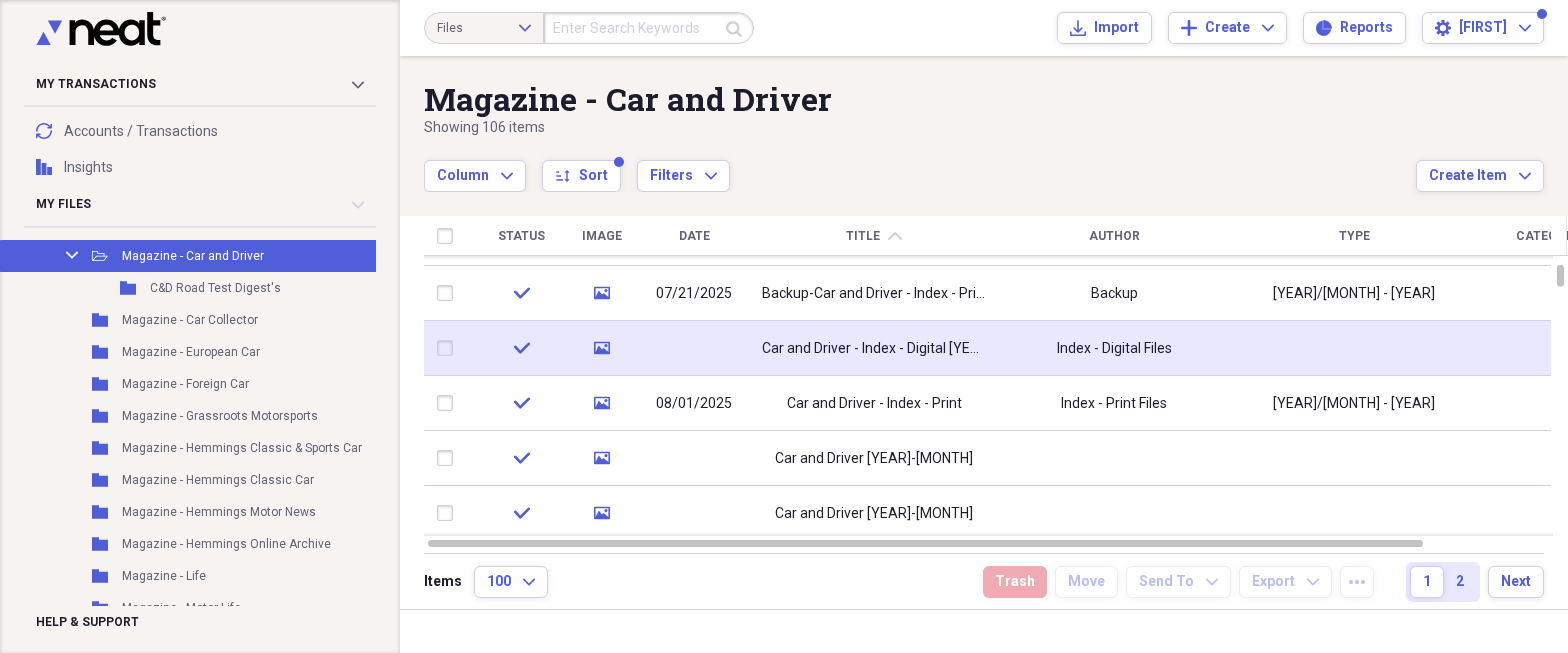 click on "Car and Driver - Index - Digital [YEAR]/[MONTH] - V" at bounding box center [874, 349] 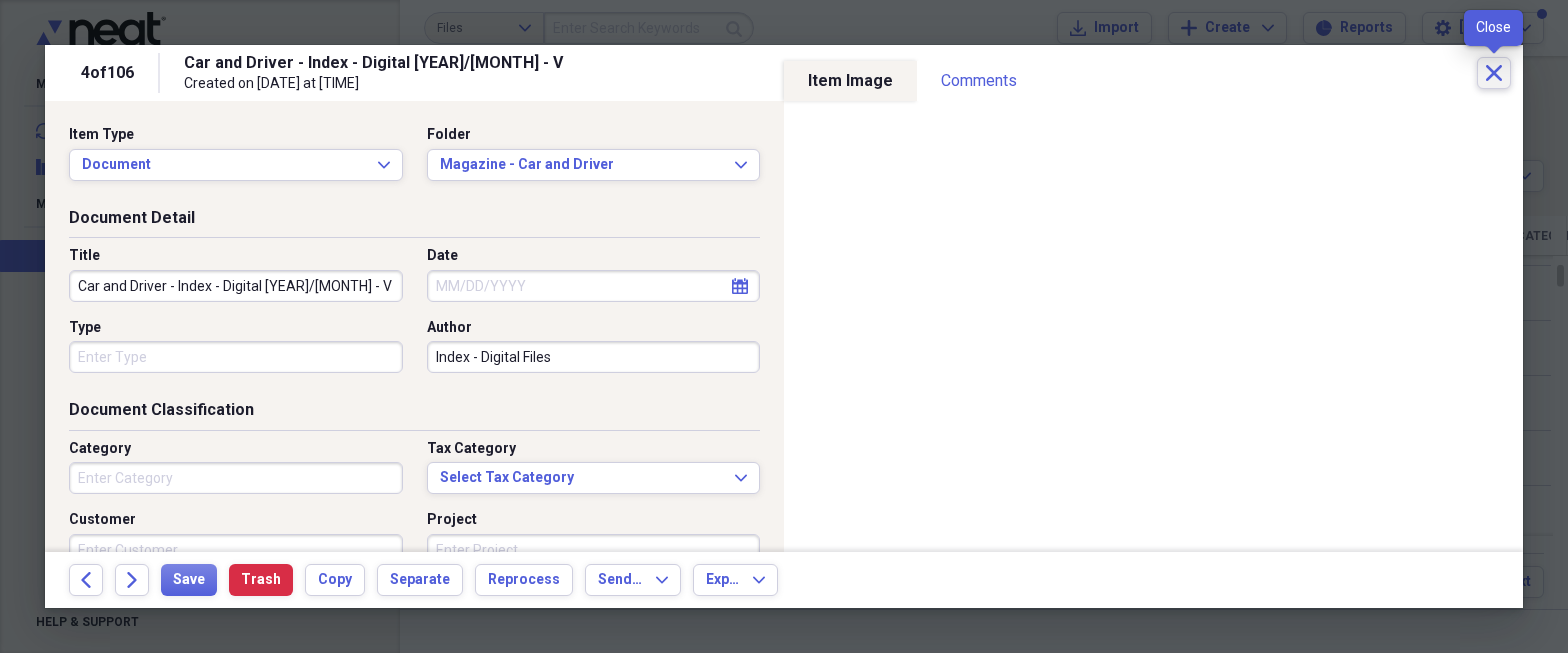 click on "Close" 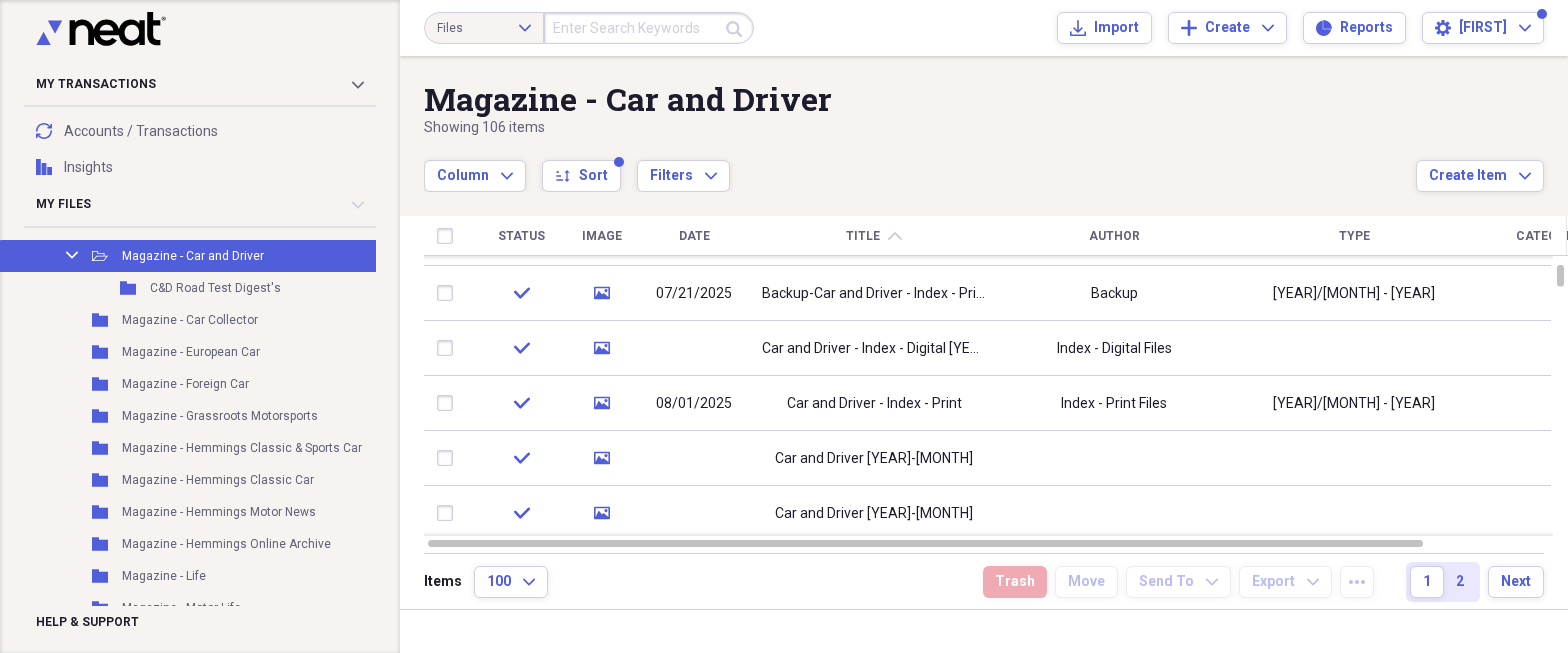 click 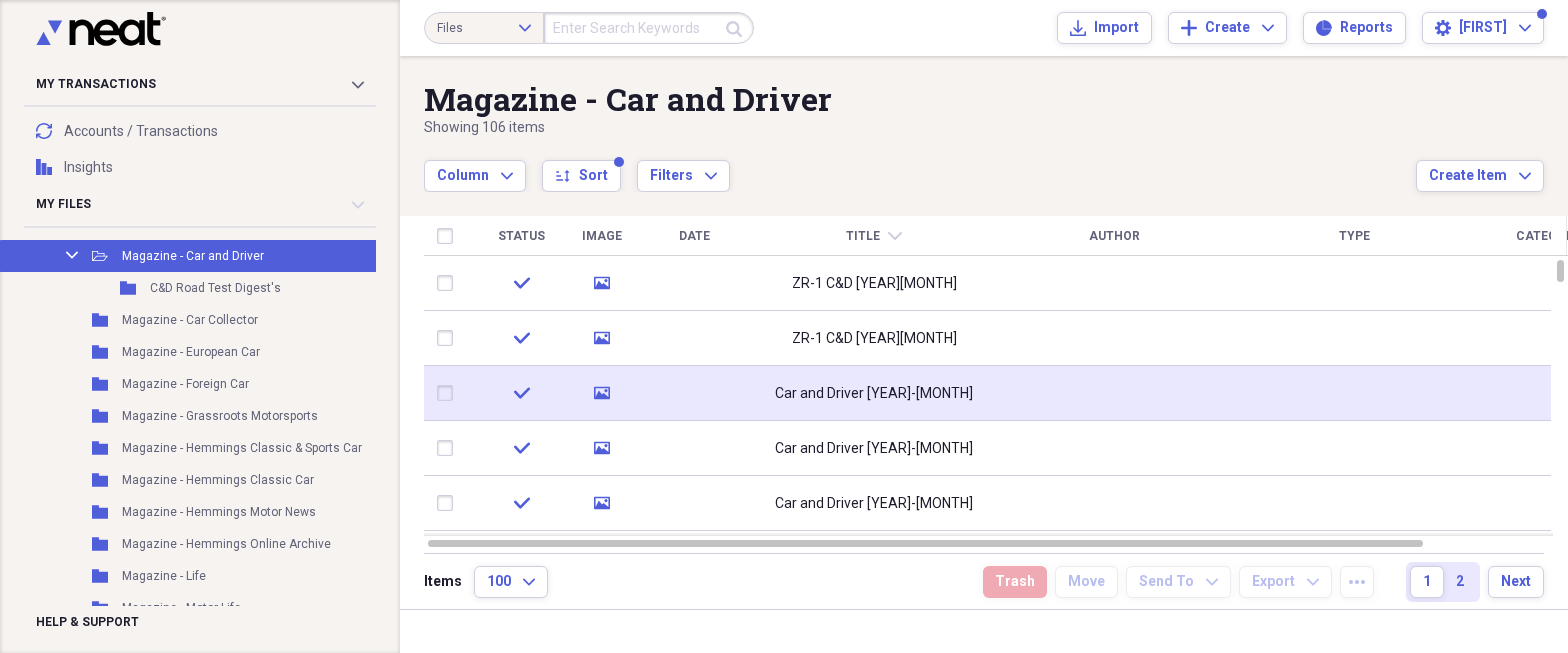 click at bounding box center (1114, 393) 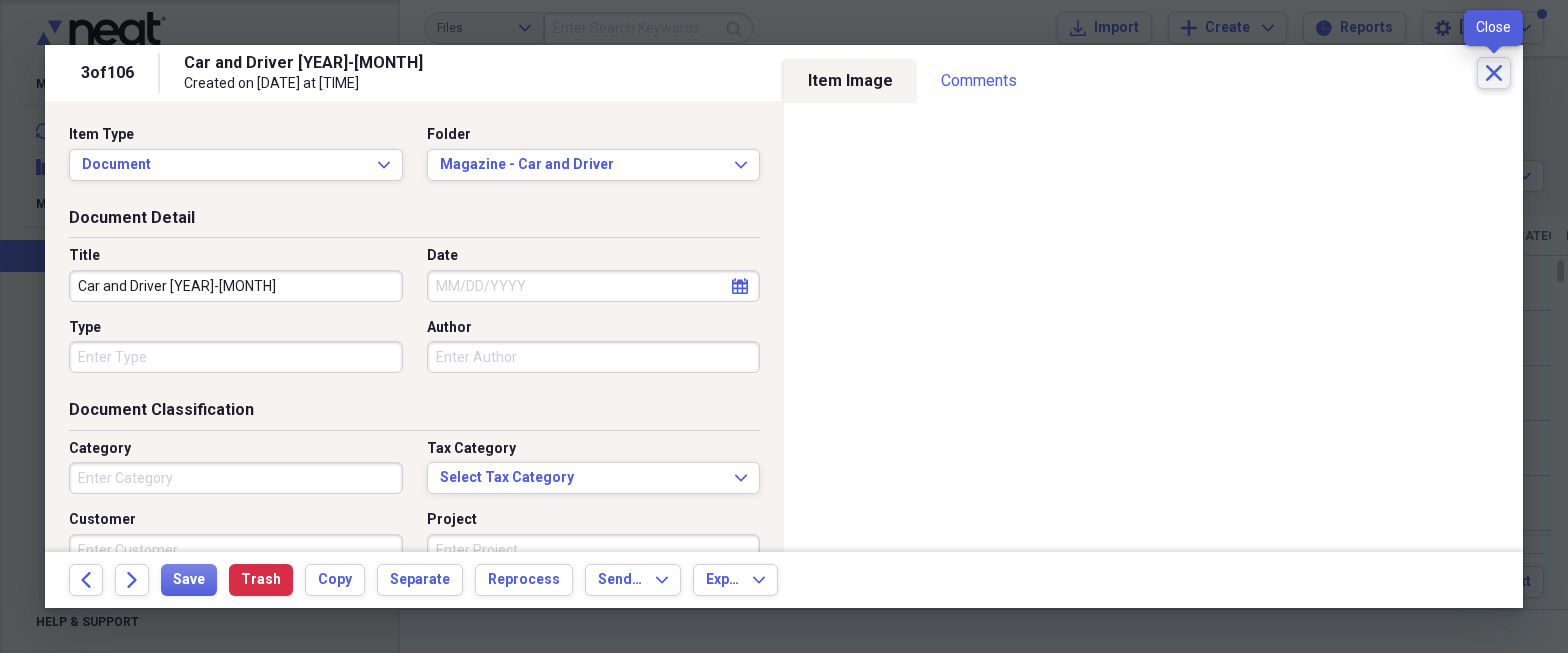 click 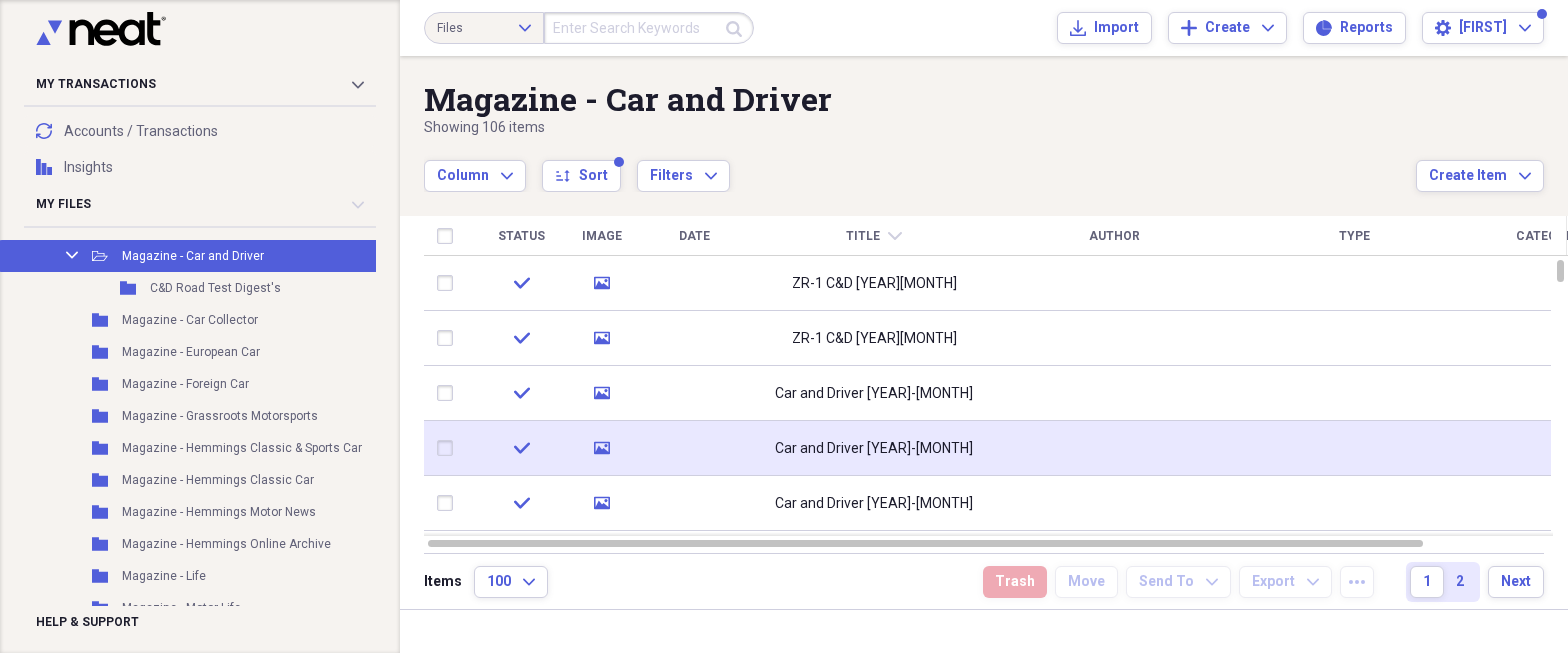 click at bounding box center (1114, 448) 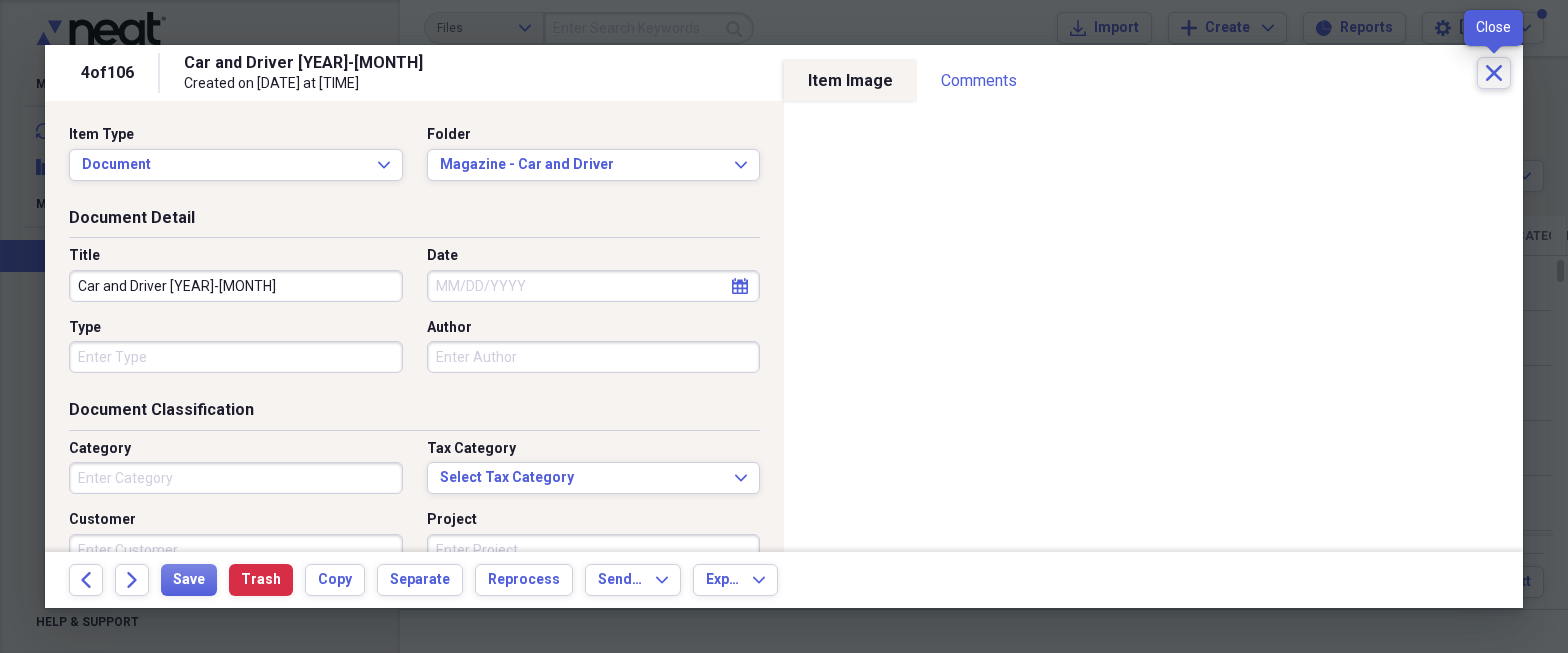 click on "Close" 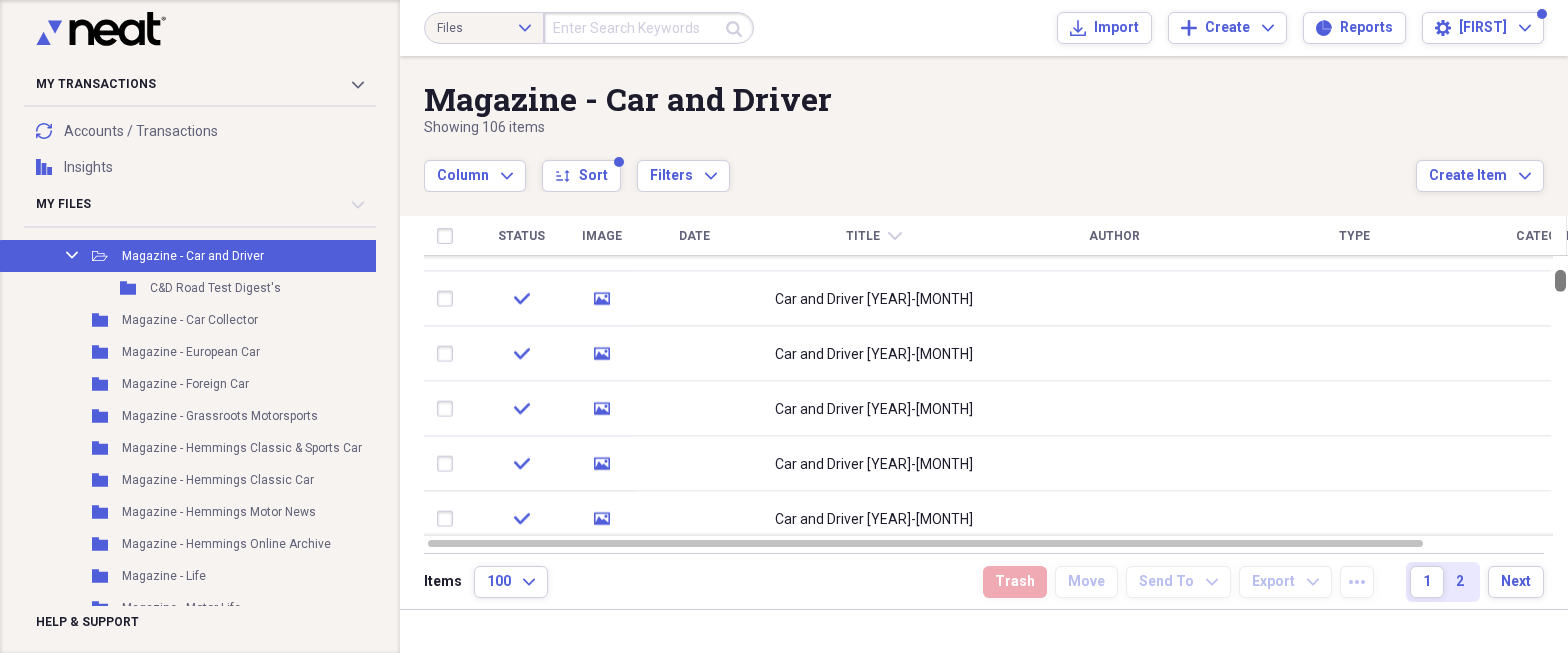 click at bounding box center [1560, 281] 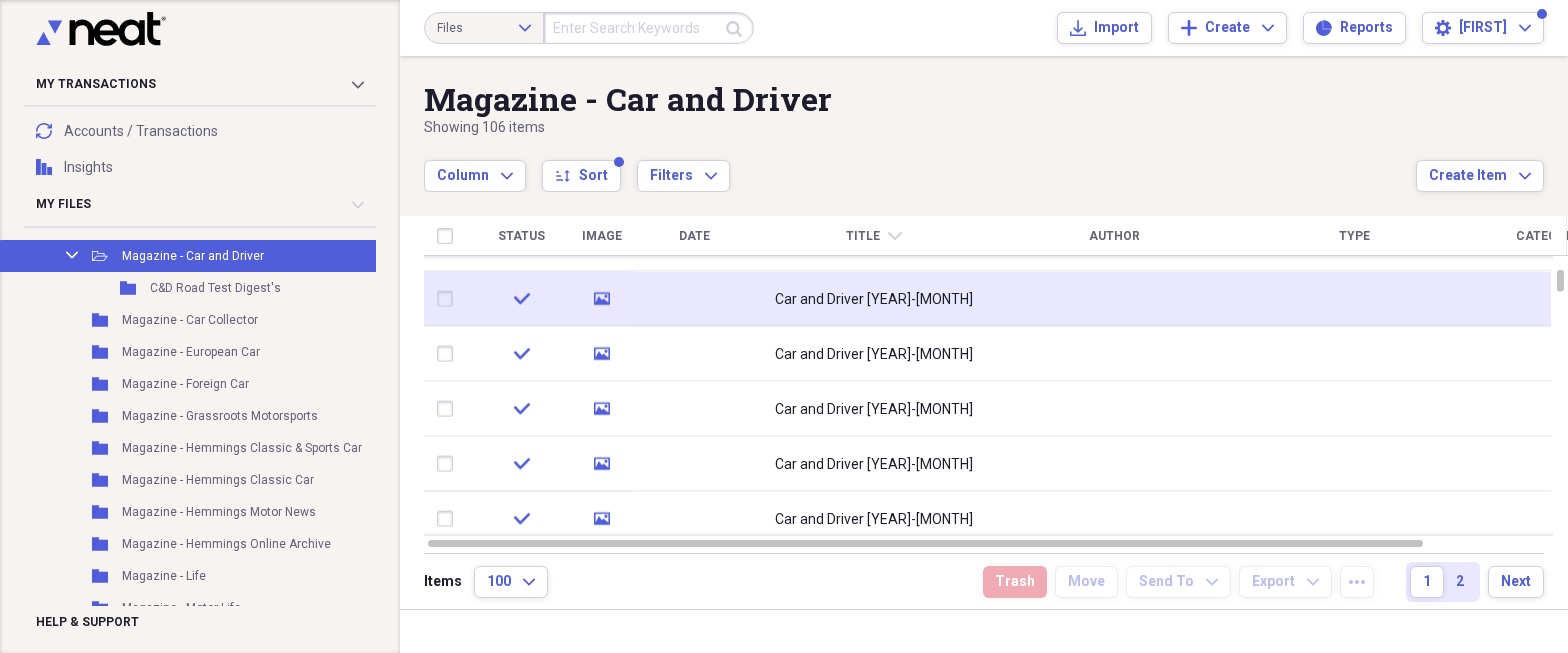 click on "Car and Driver [YEAR]-[MONTH]" at bounding box center (874, 299) 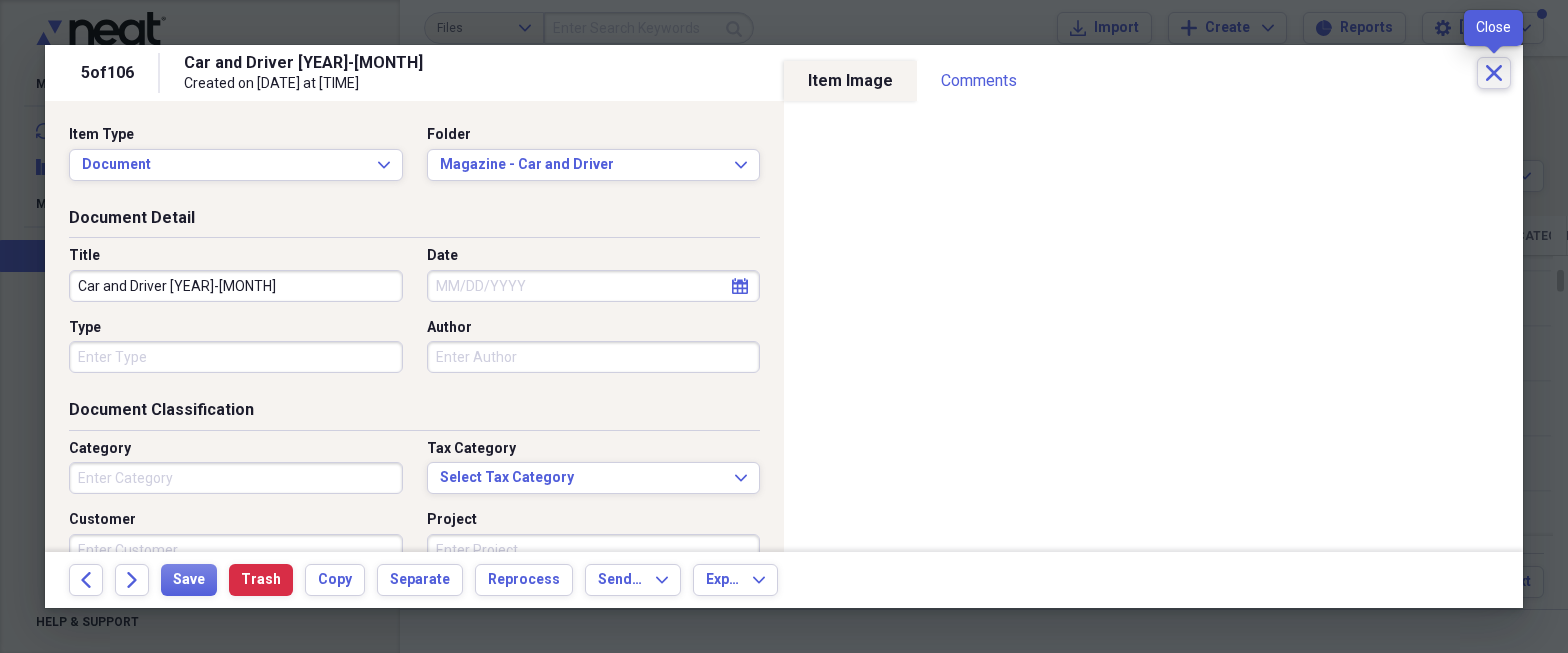 click 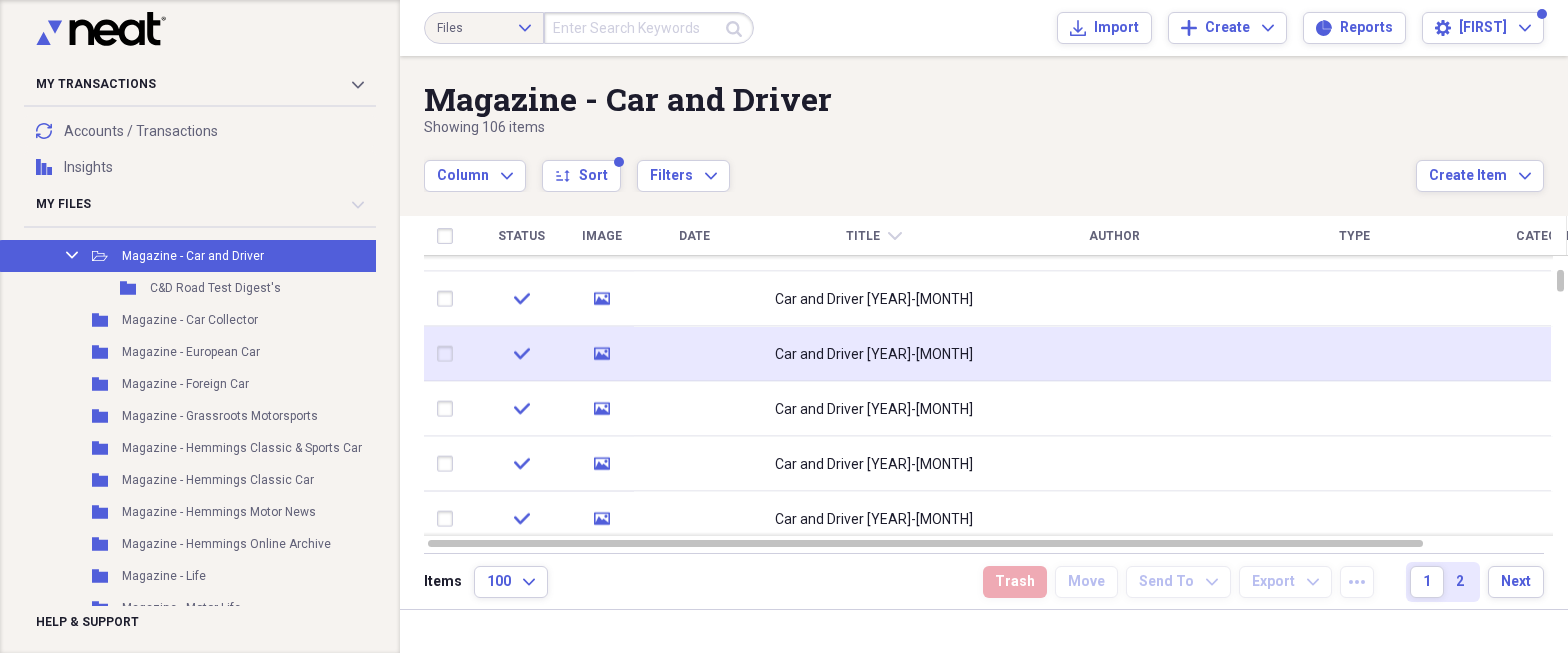 click at bounding box center (1114, 354) 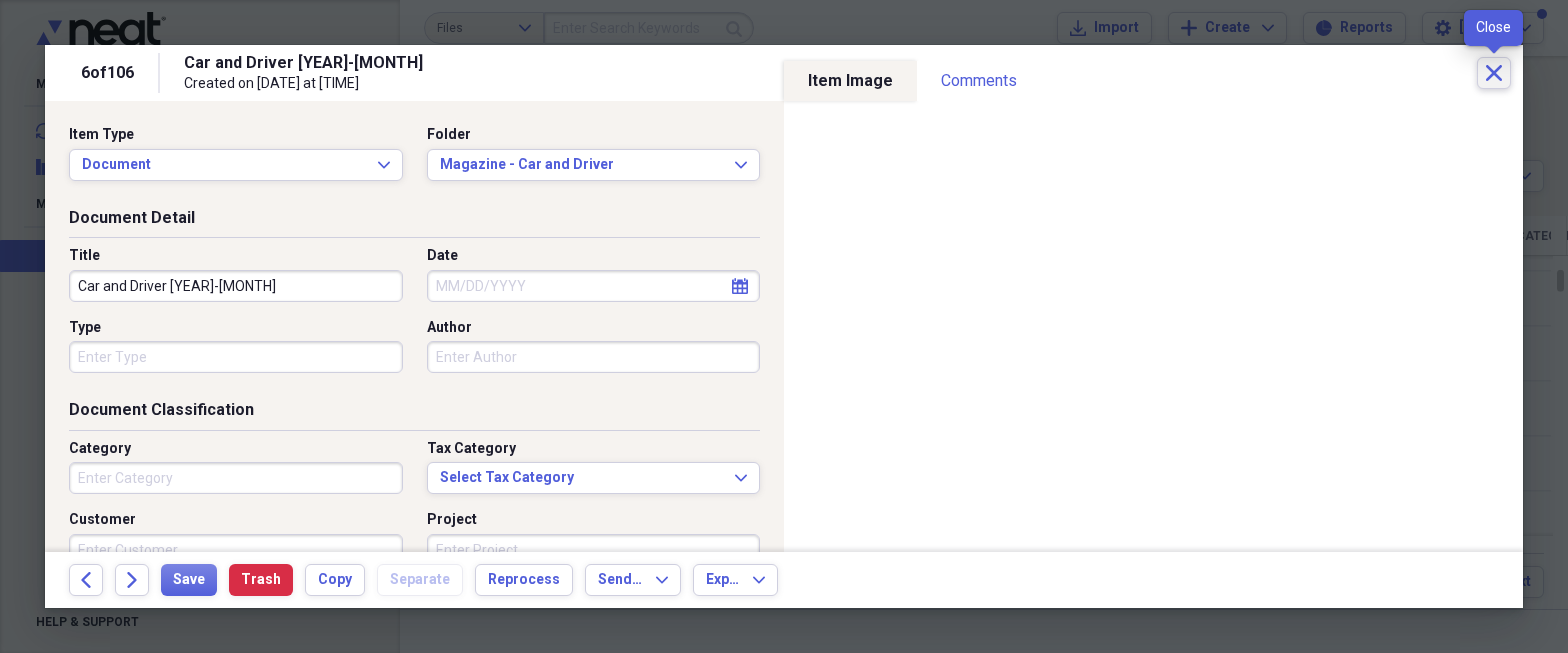 click 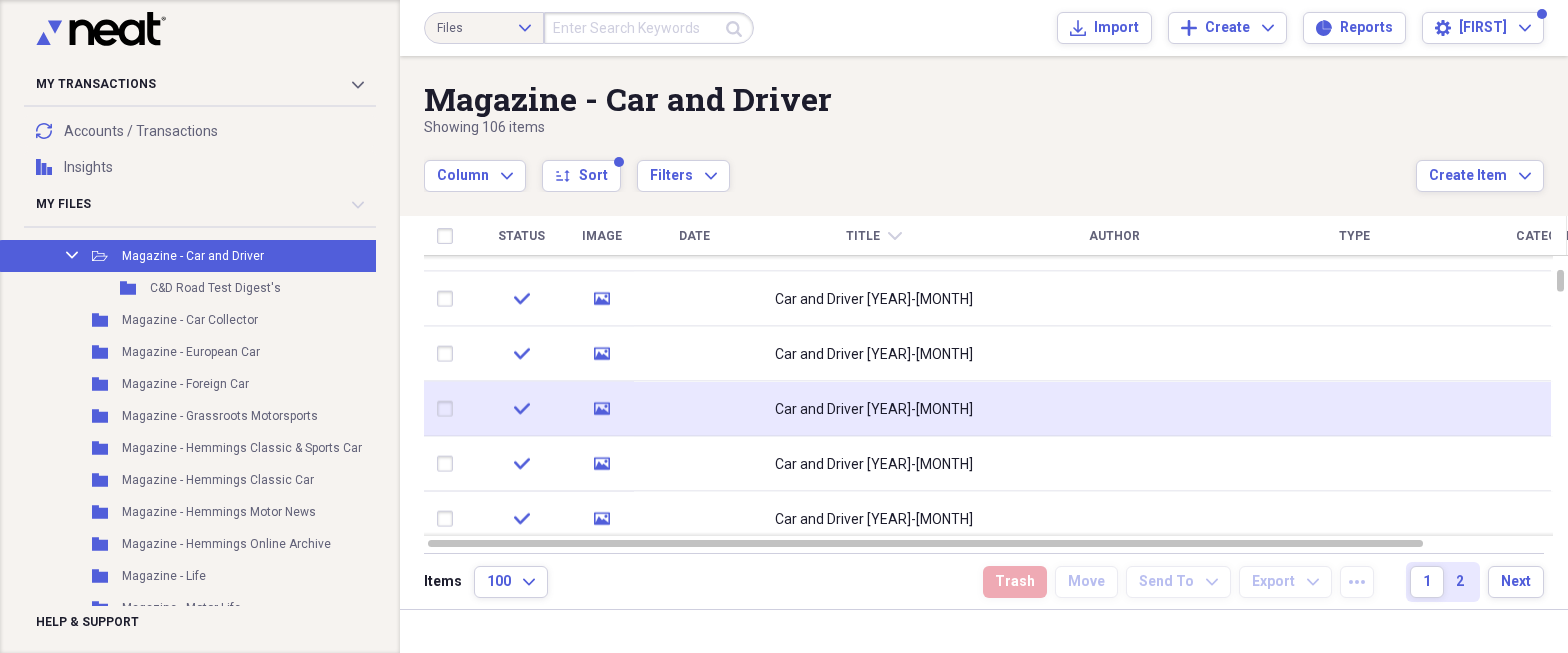 click at bounding box center [1114, 409] 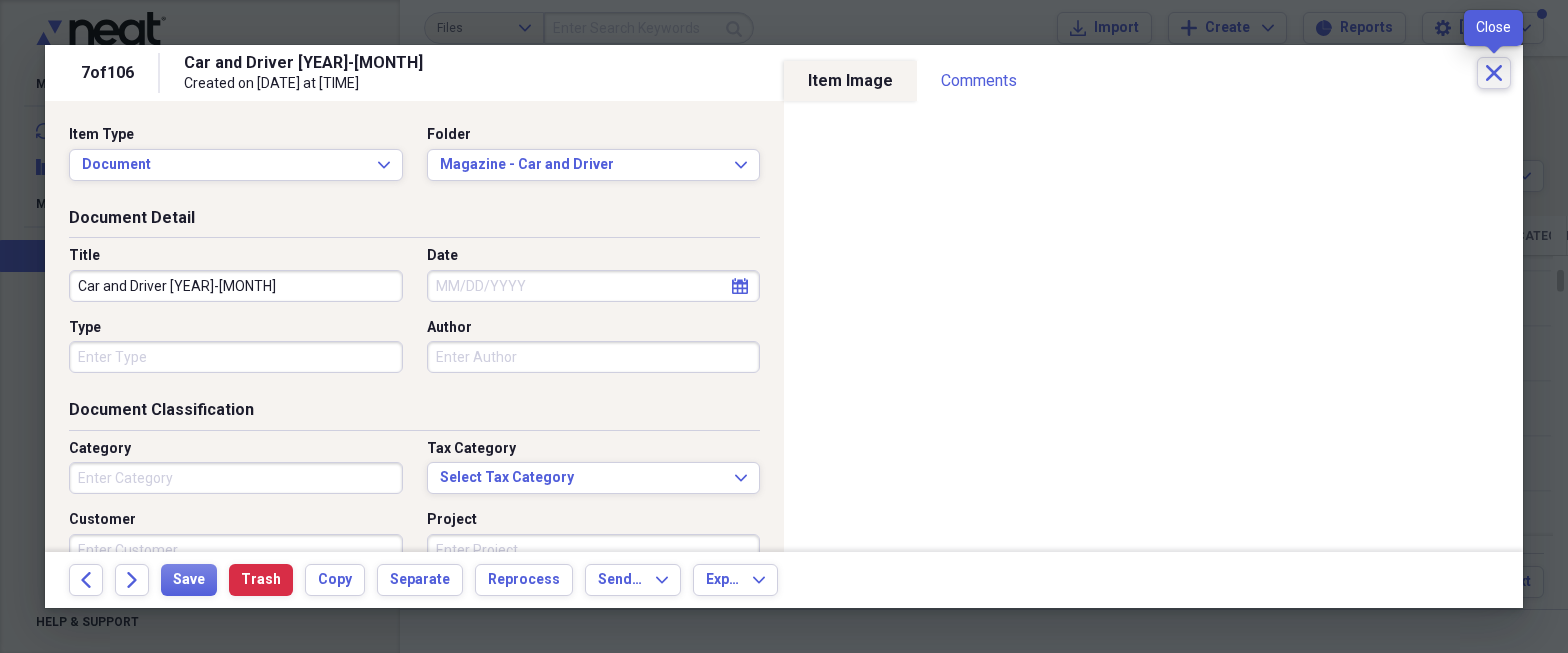 click on "Close" 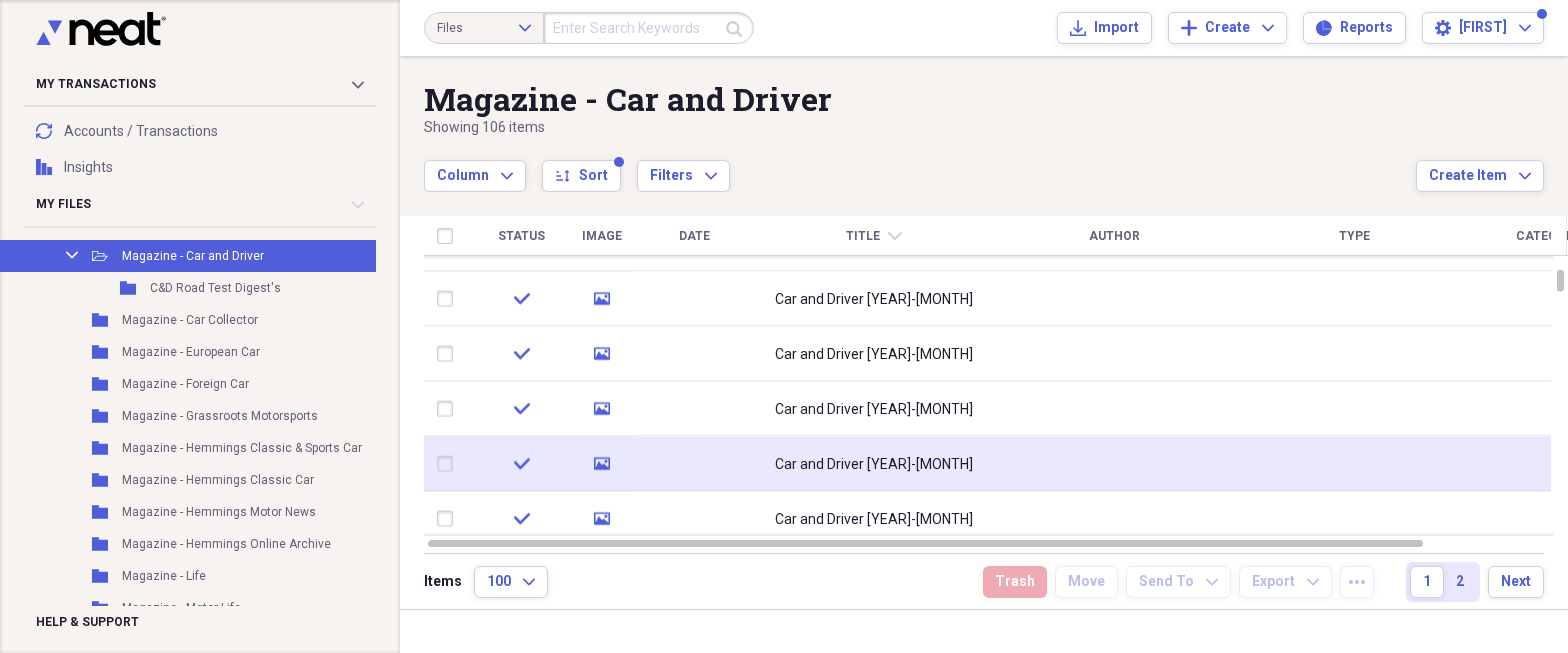 click at bounding box center [1114, 464] 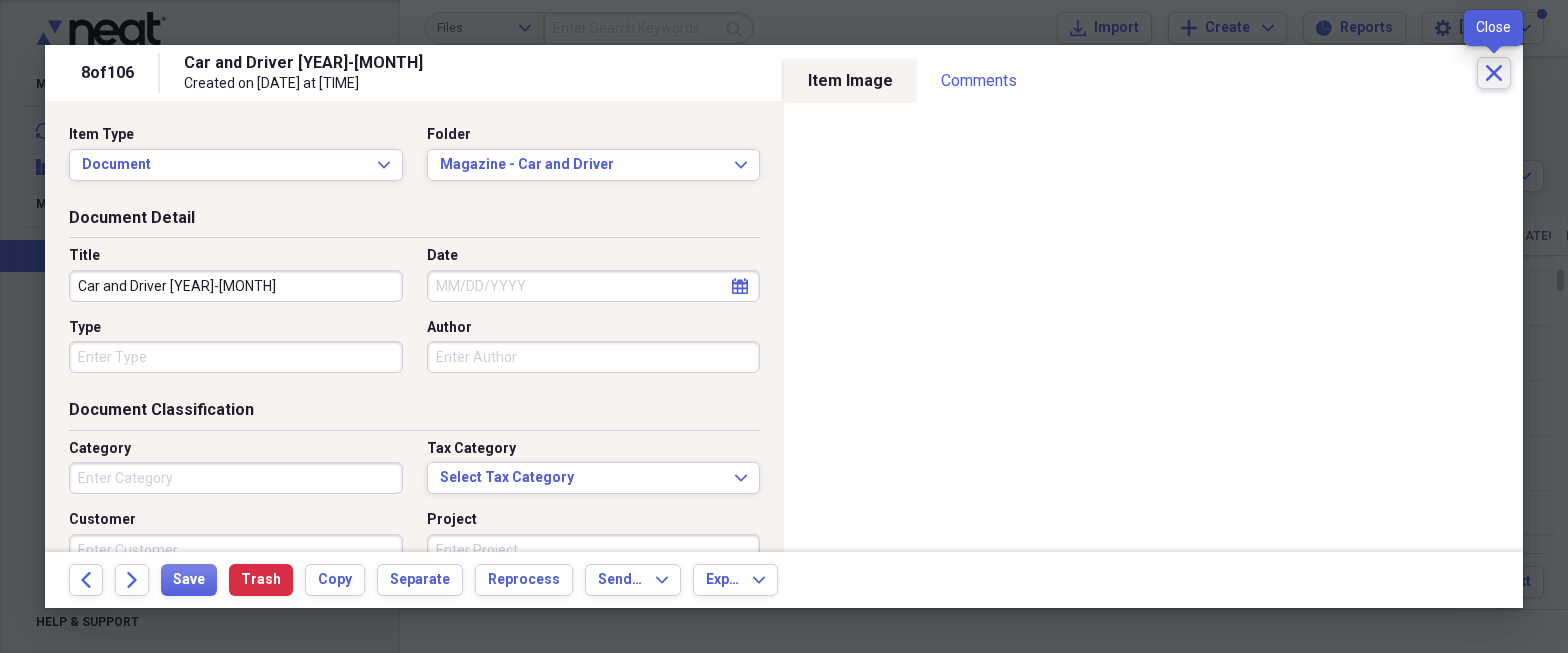 click on "Close" 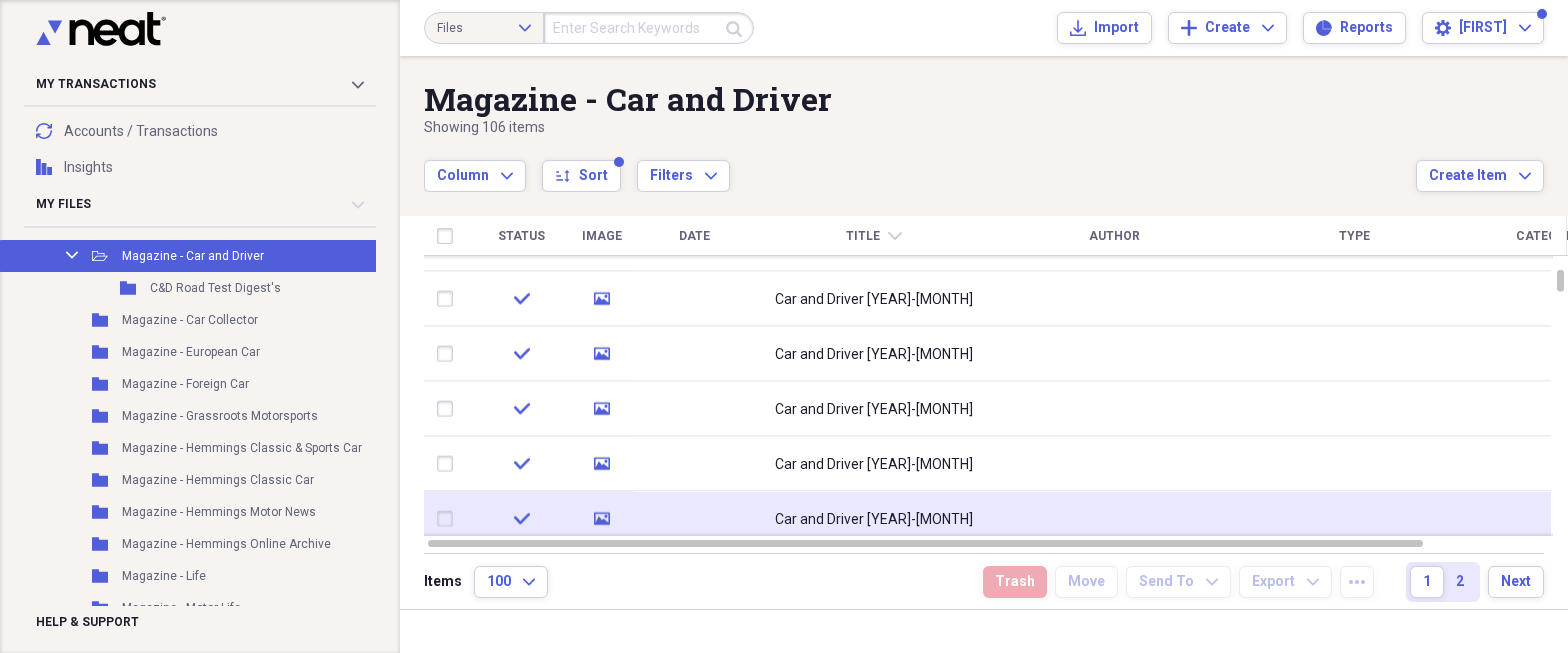 click at bounding box center (1114, 519) 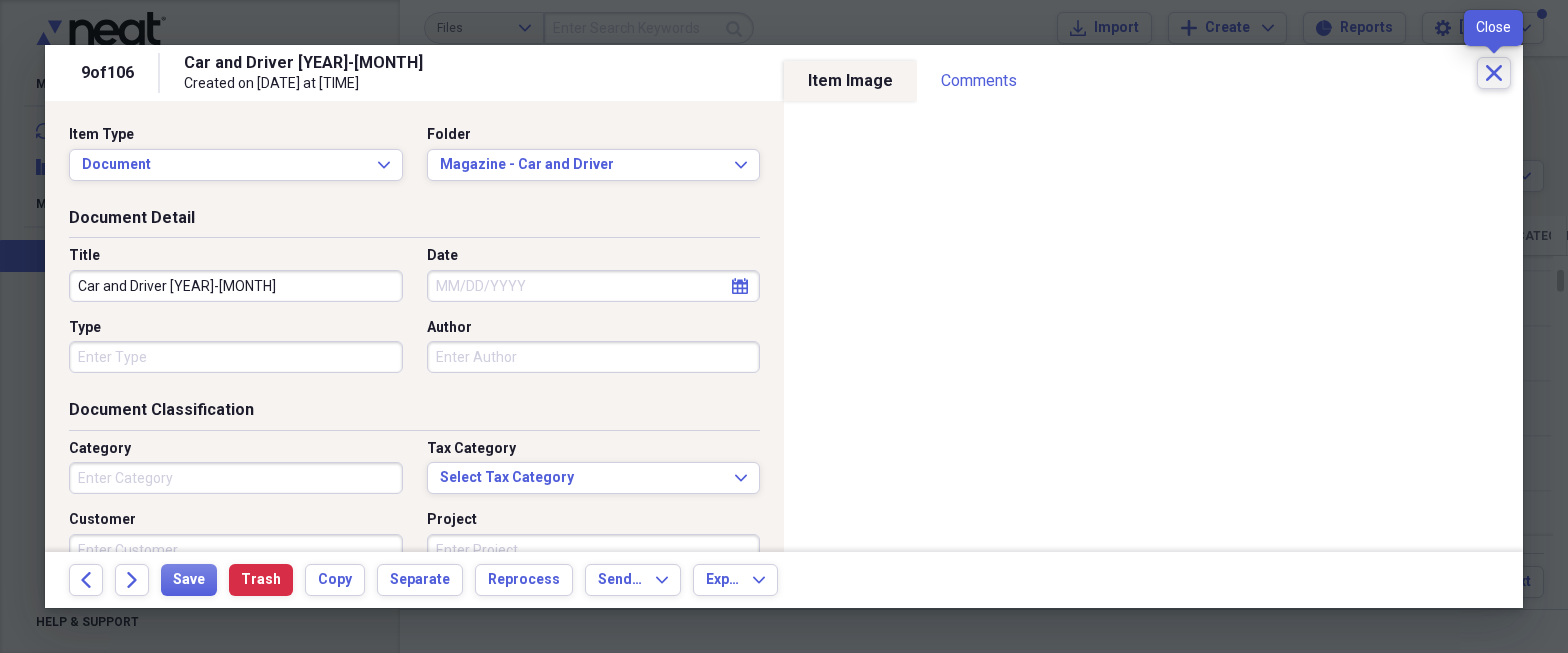 click 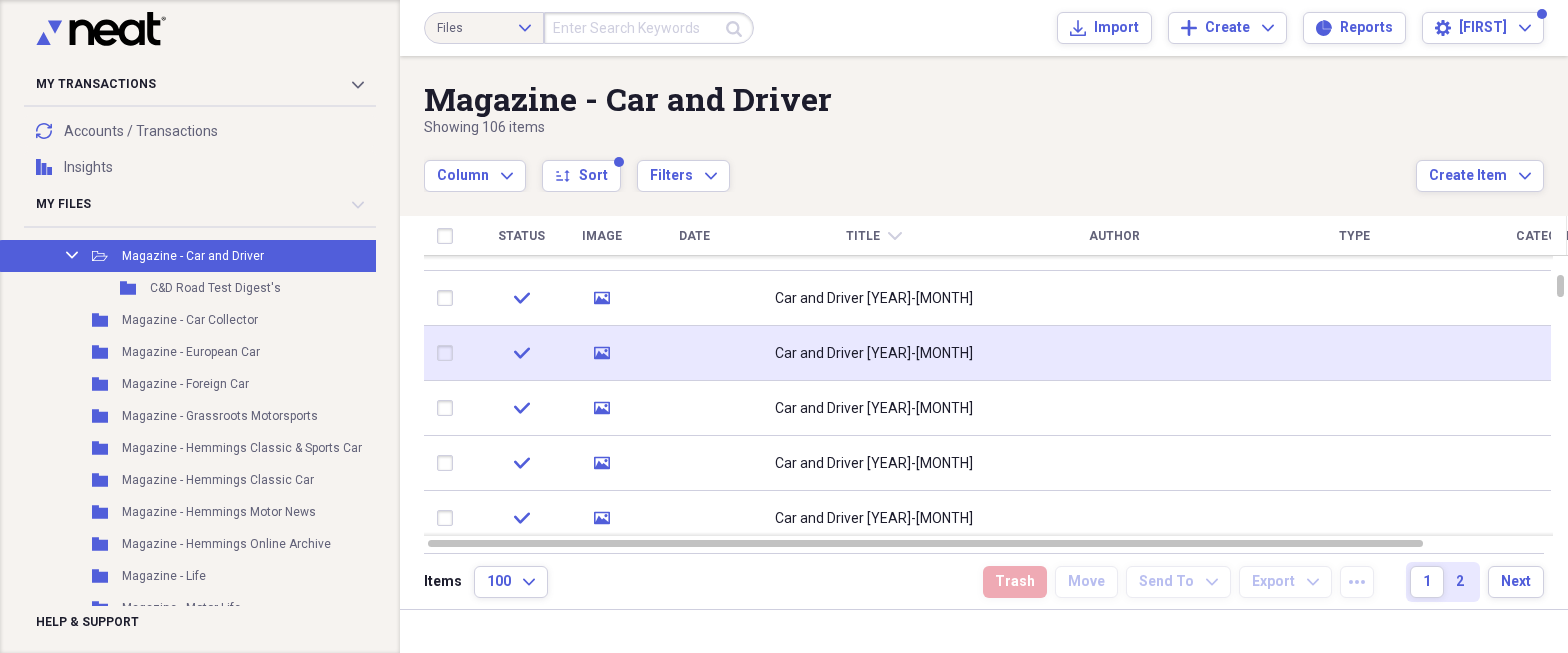 click at bounding box center (1114, 353) 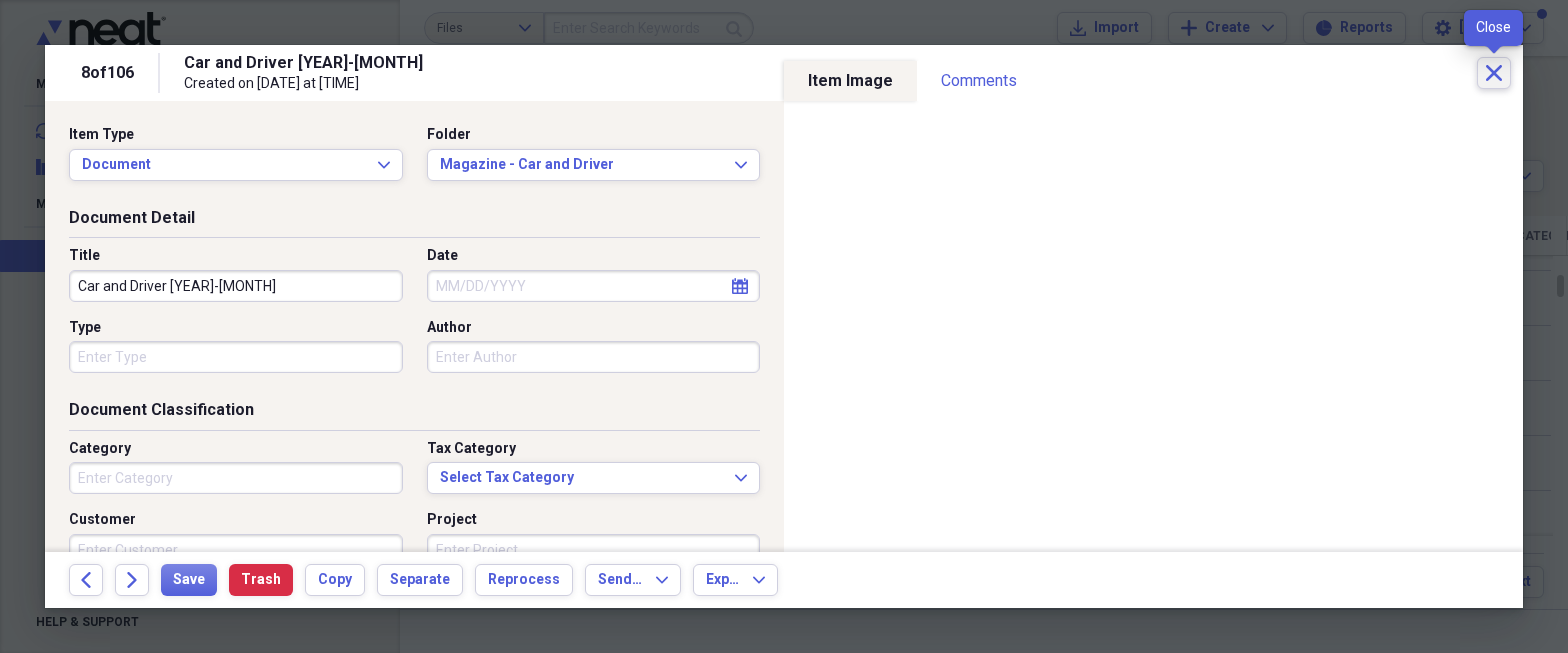 click on "Close" 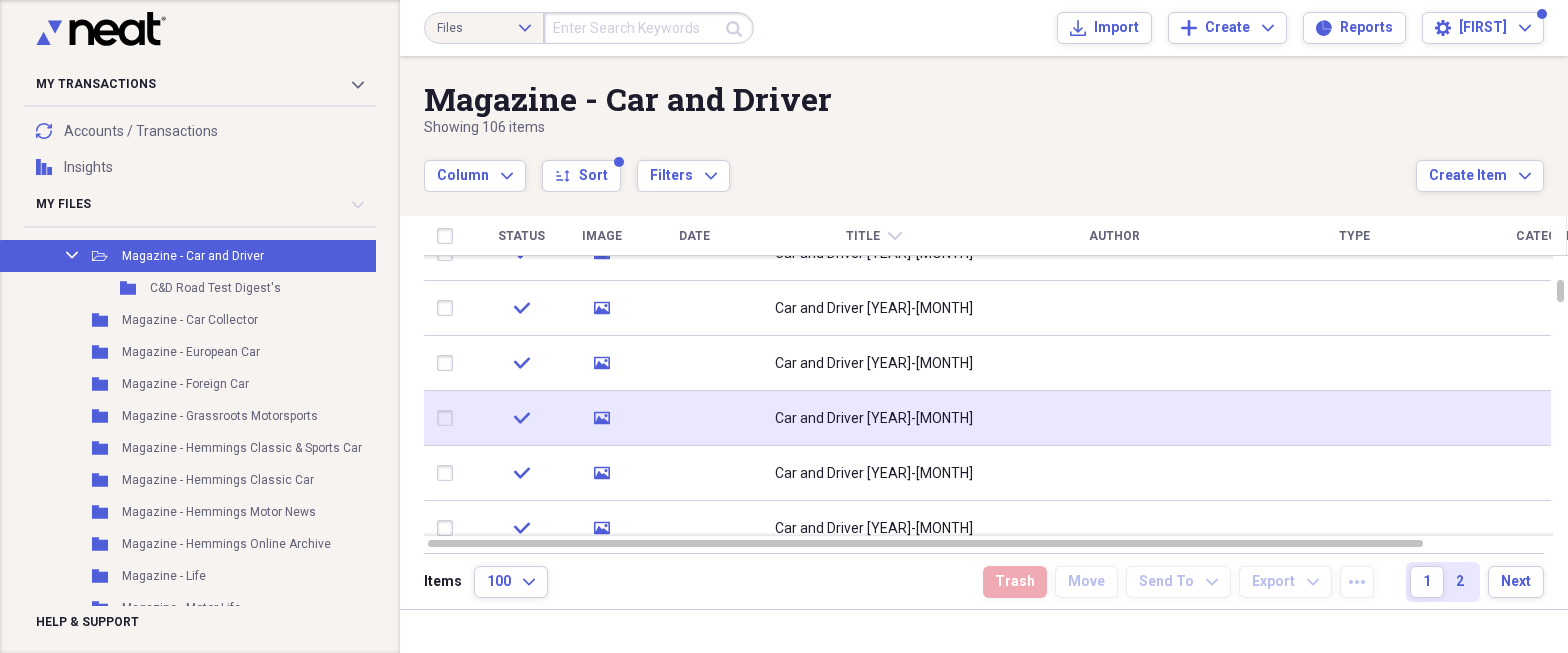 click at bounding box center [1114, 418] 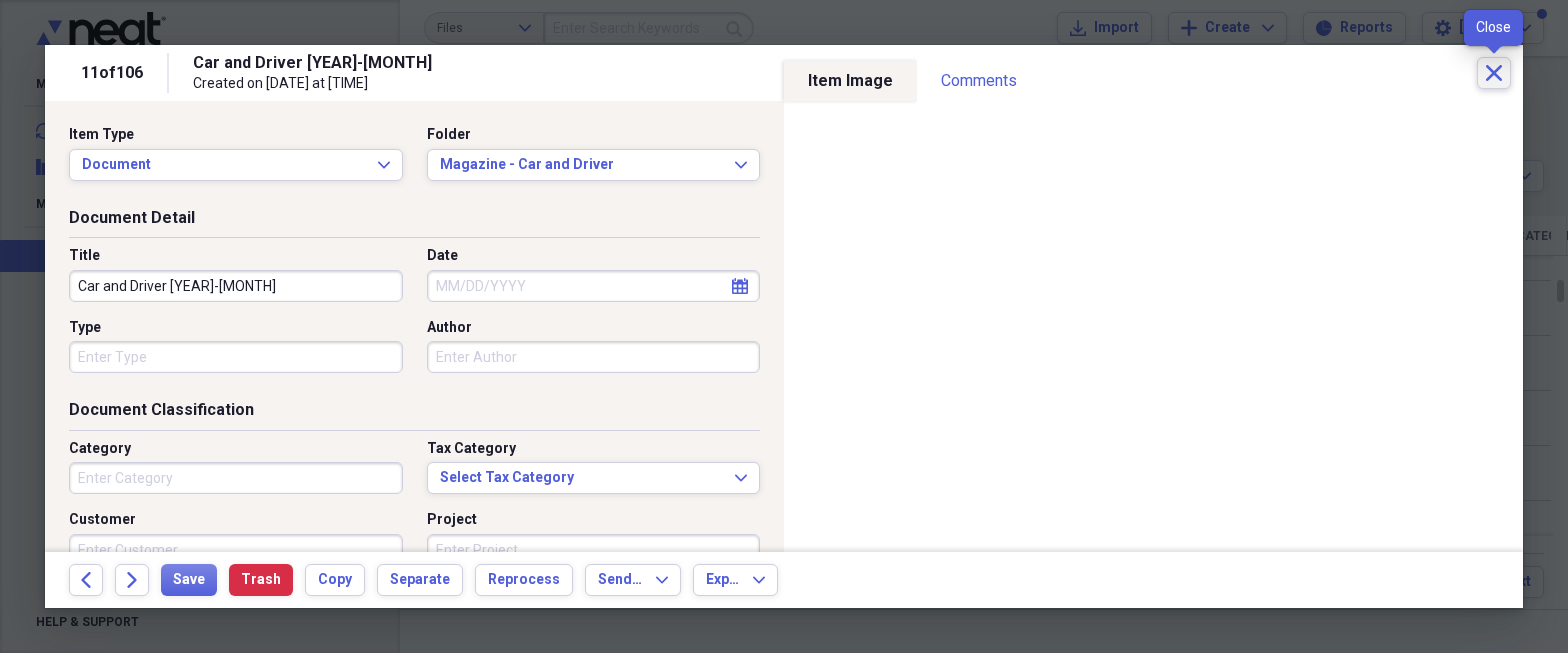 click 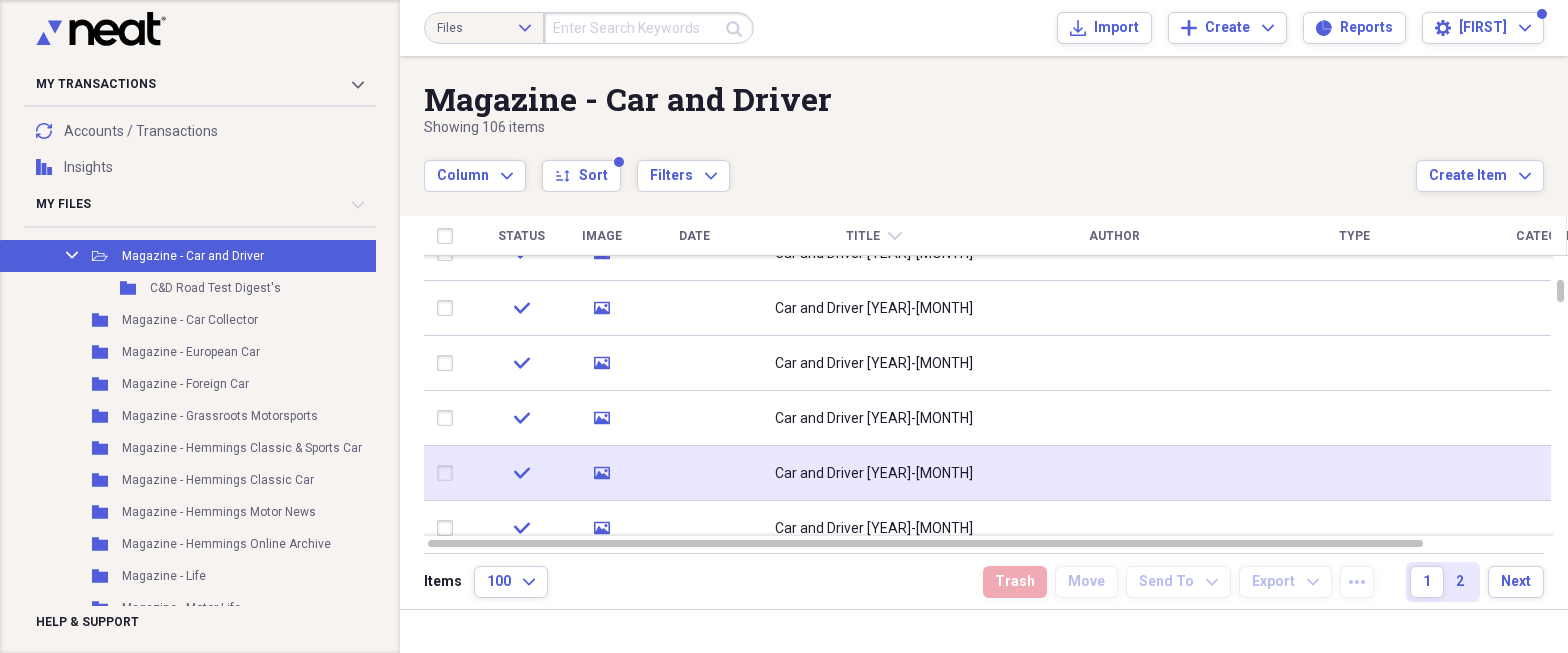 click at bounding box center (1114, 473) 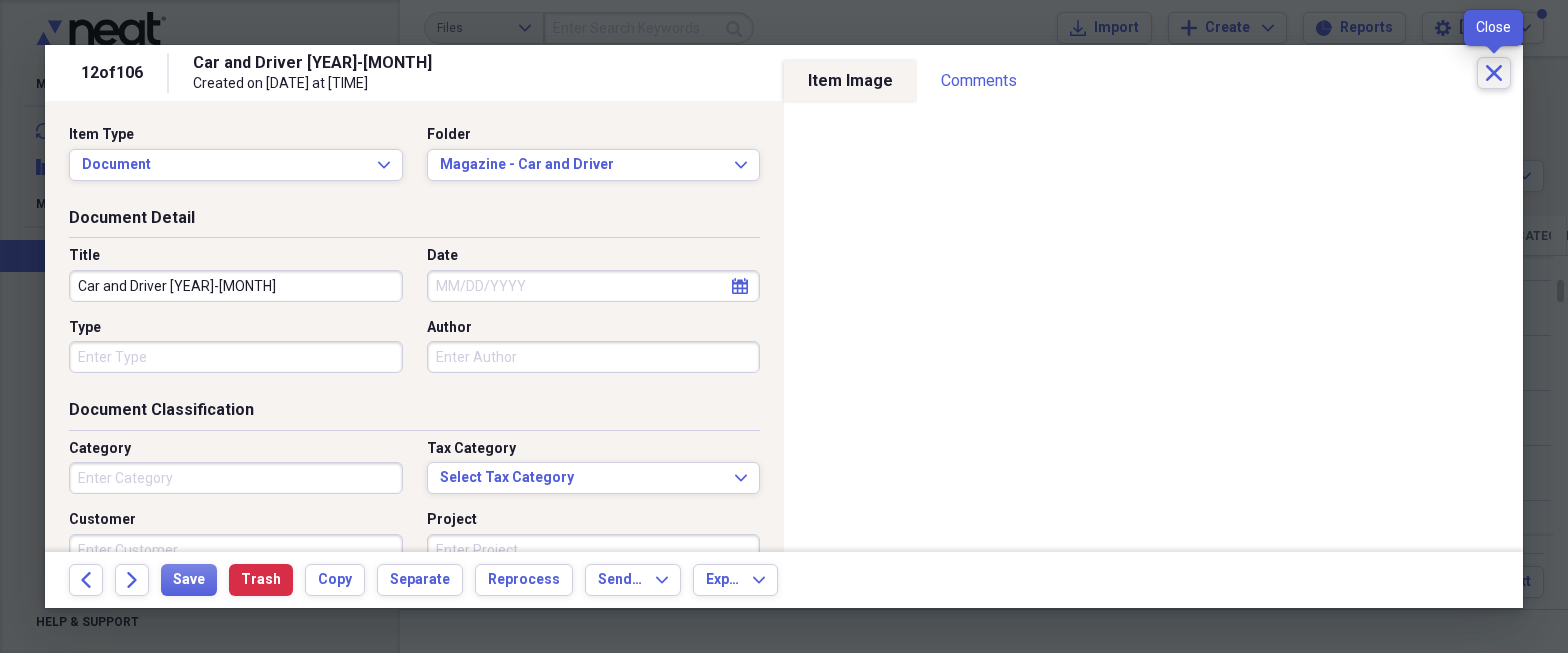 click on "Close" 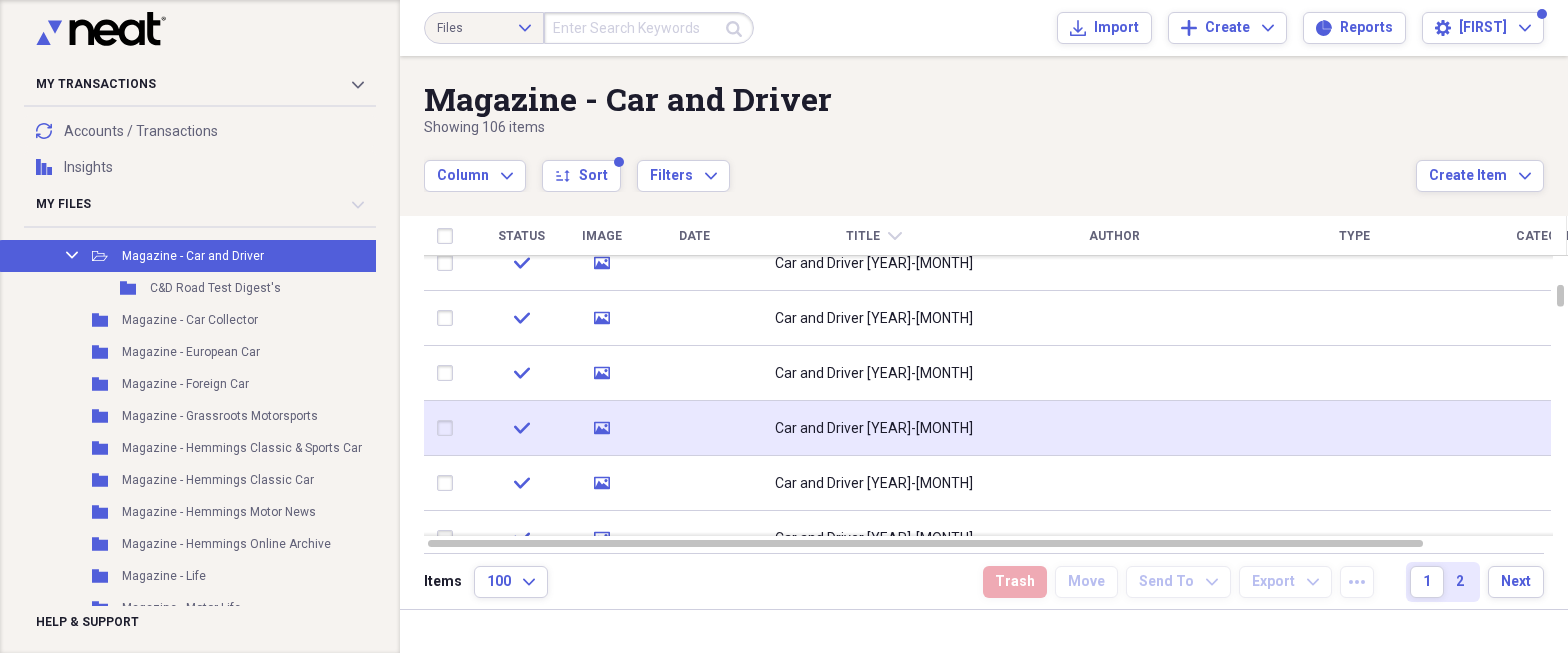 click at bounding box center (1114, 428) 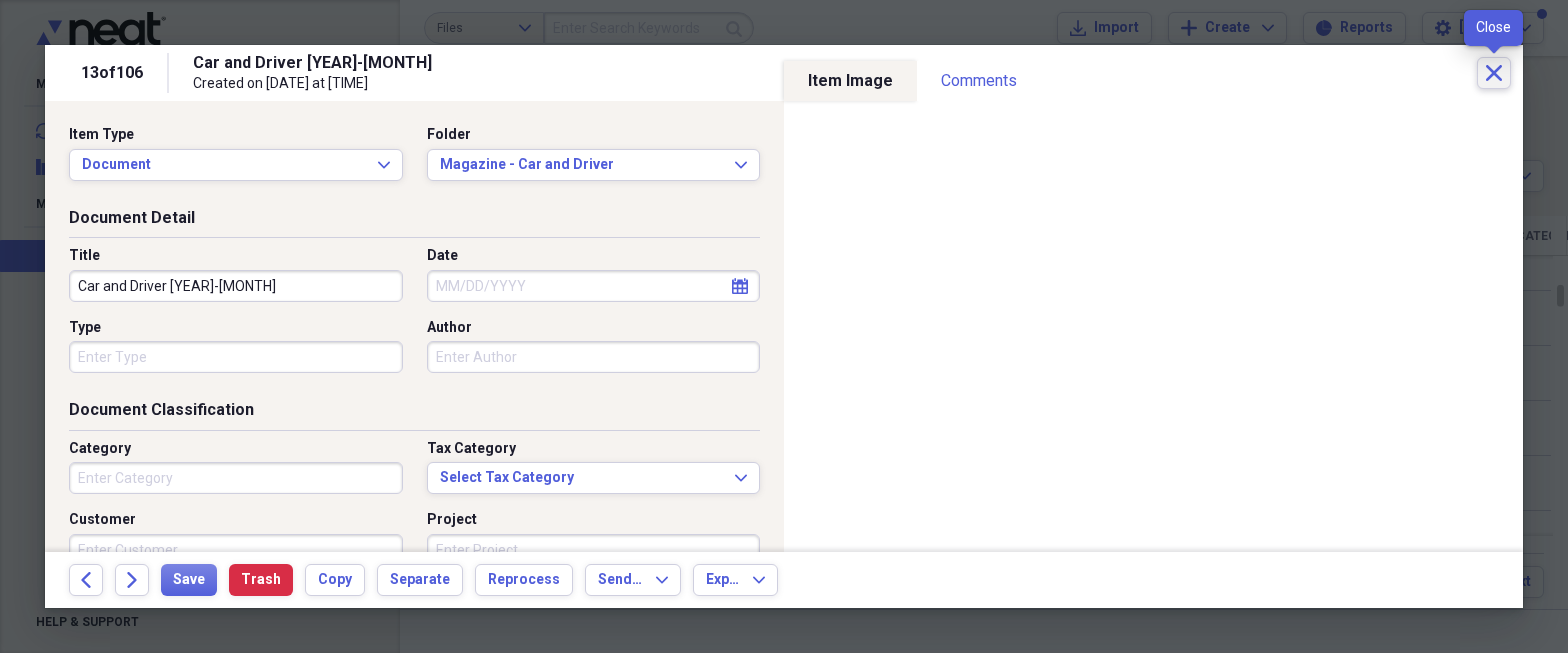 click on "Close" 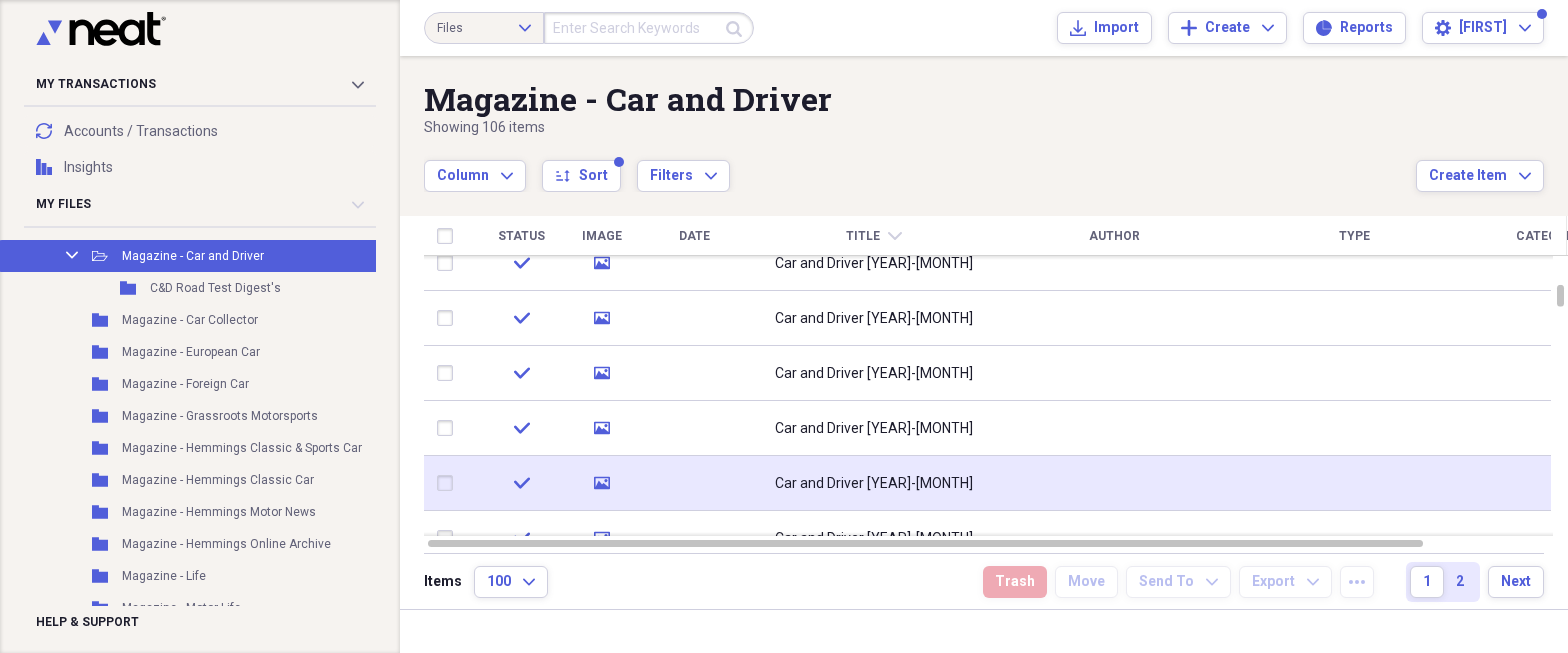 click at bounding box center [1114, 483] 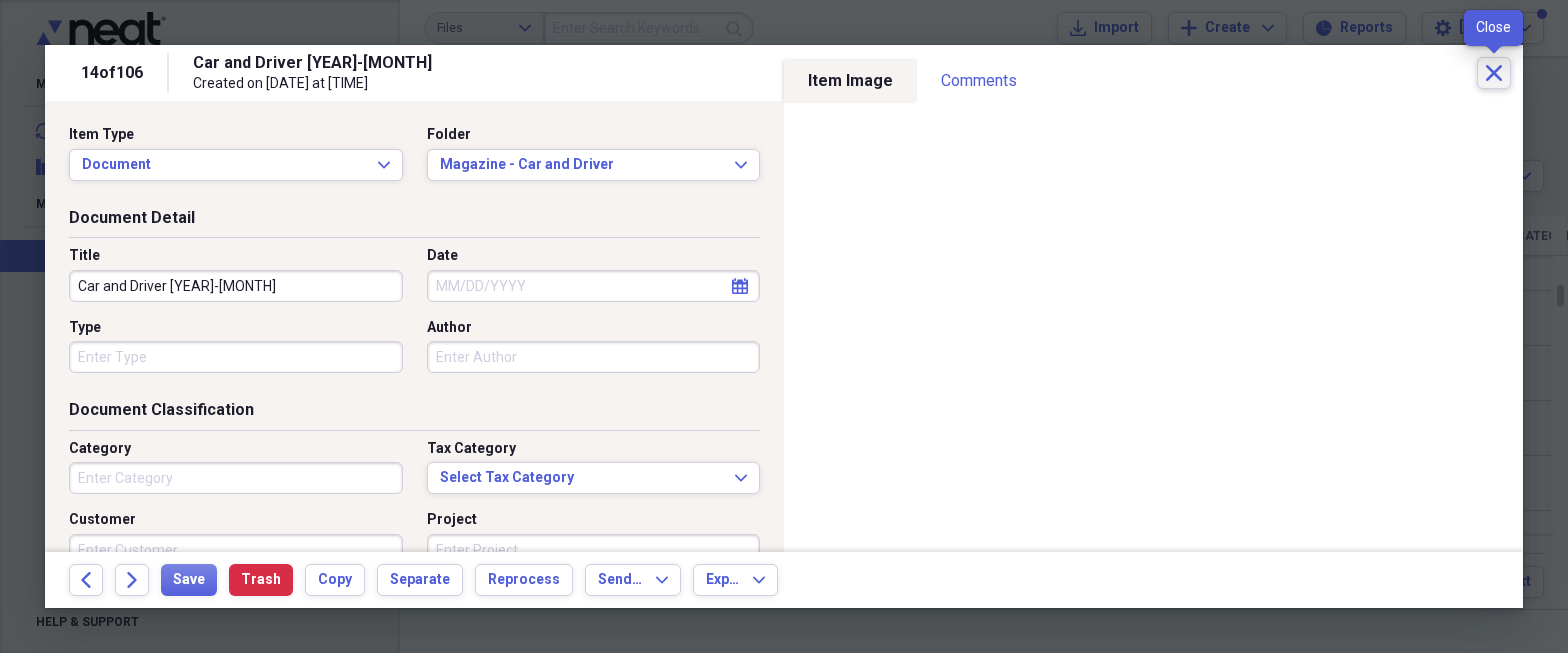 click 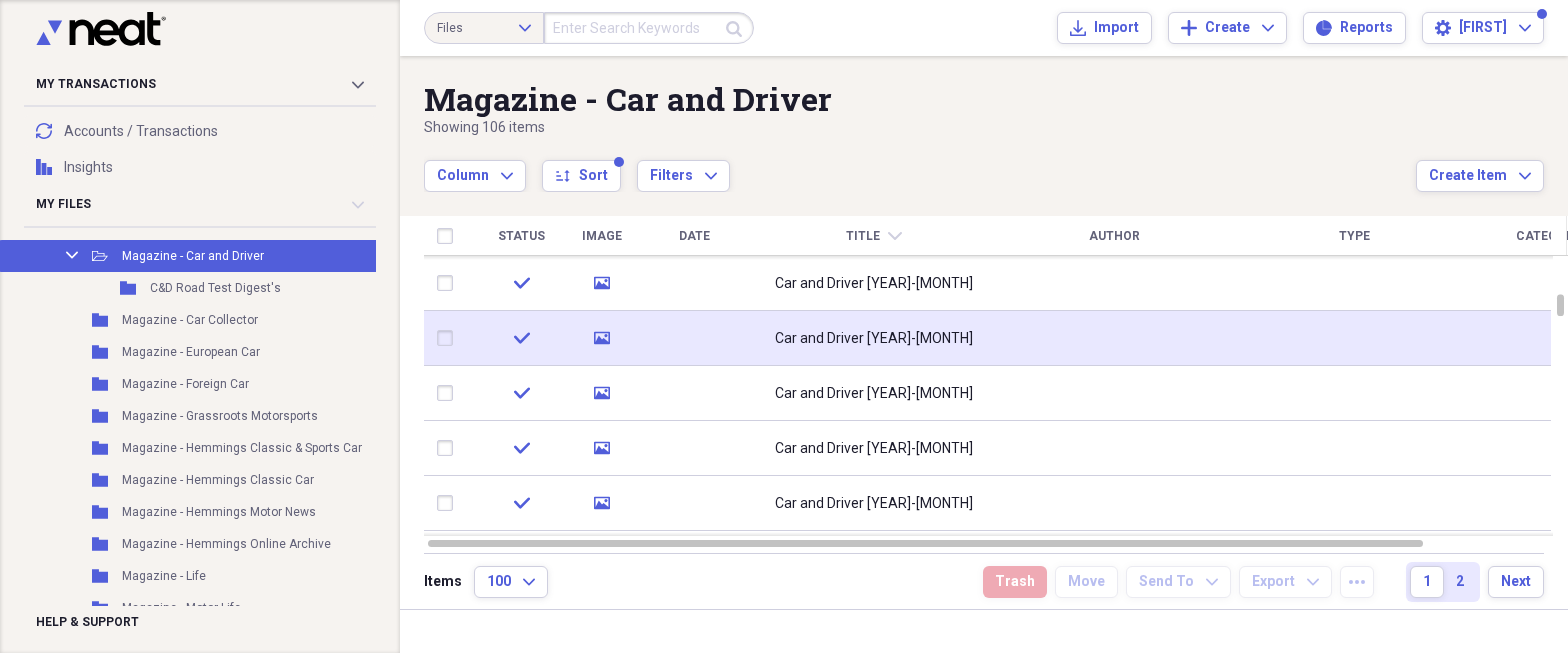 click at bounding box center (1354, 338) 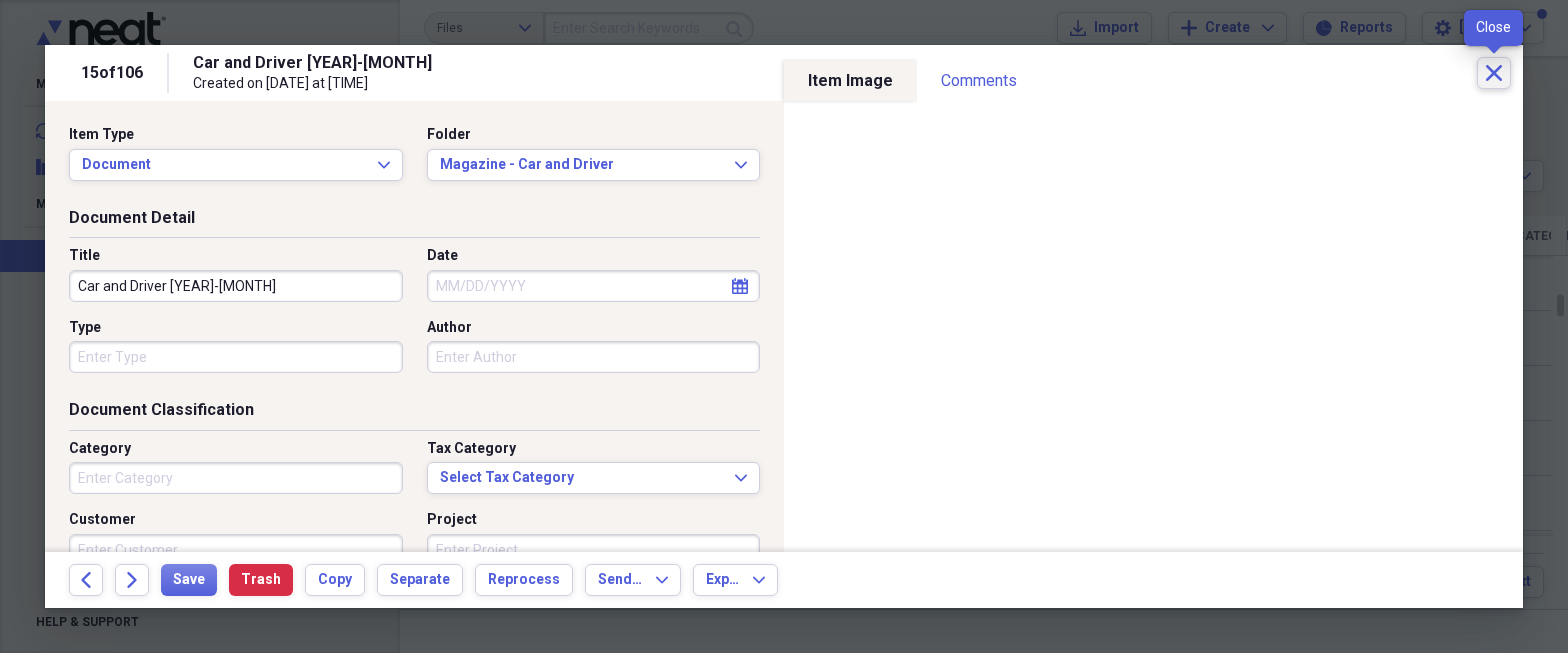 click on "Close" 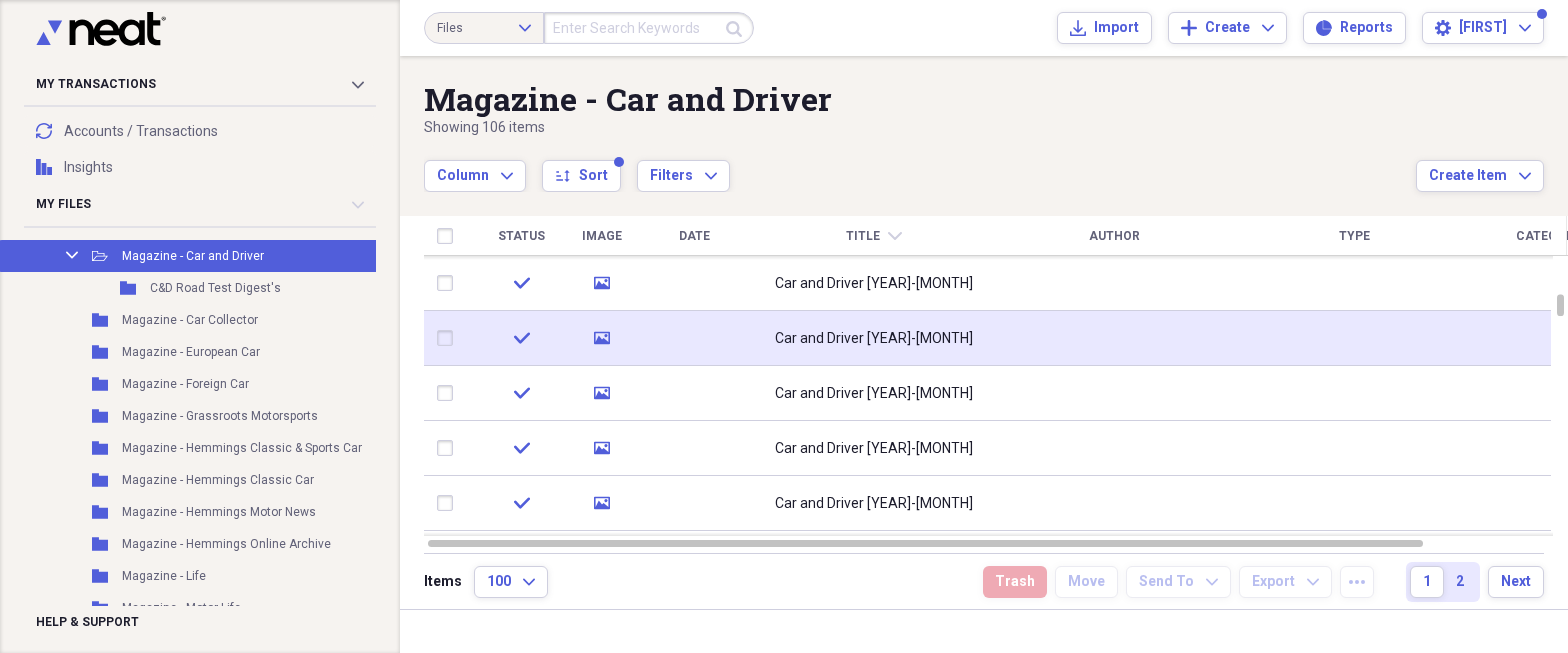 click at bounding box center [1354, 338] 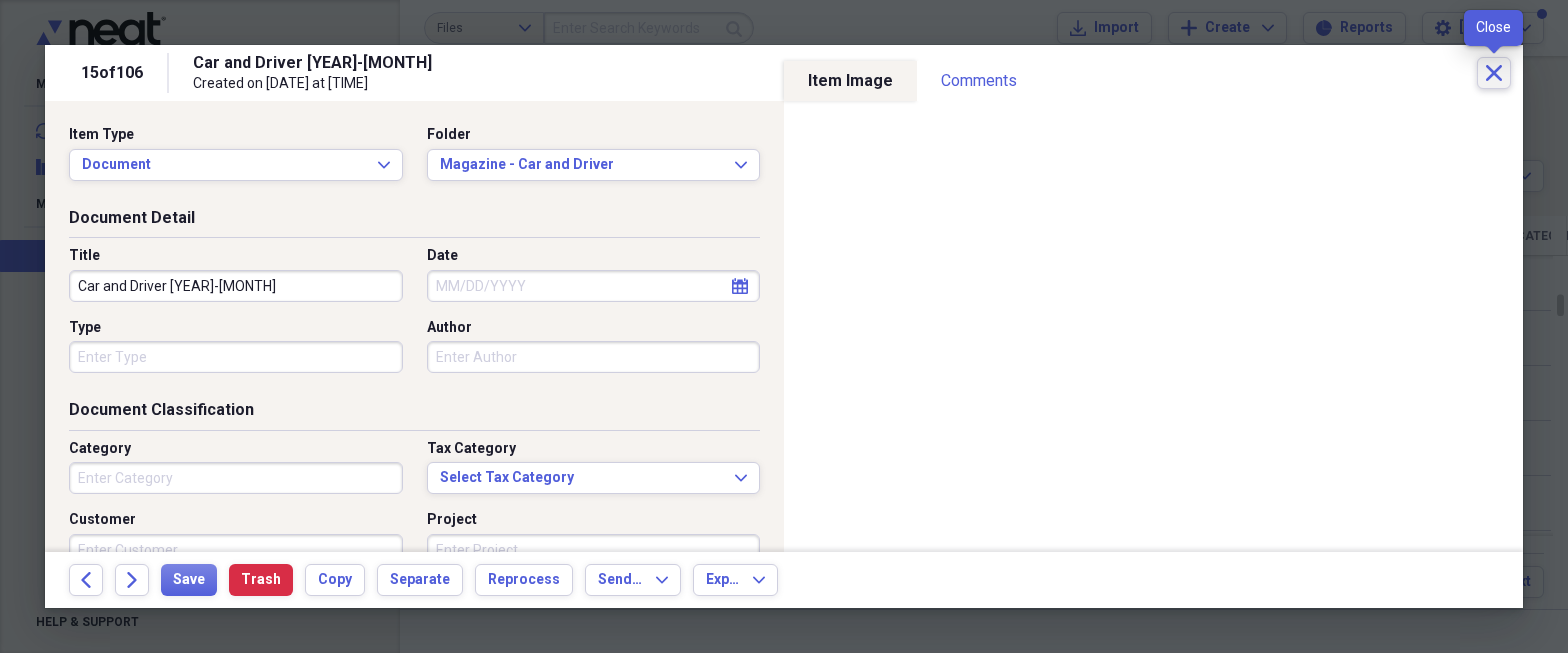 click 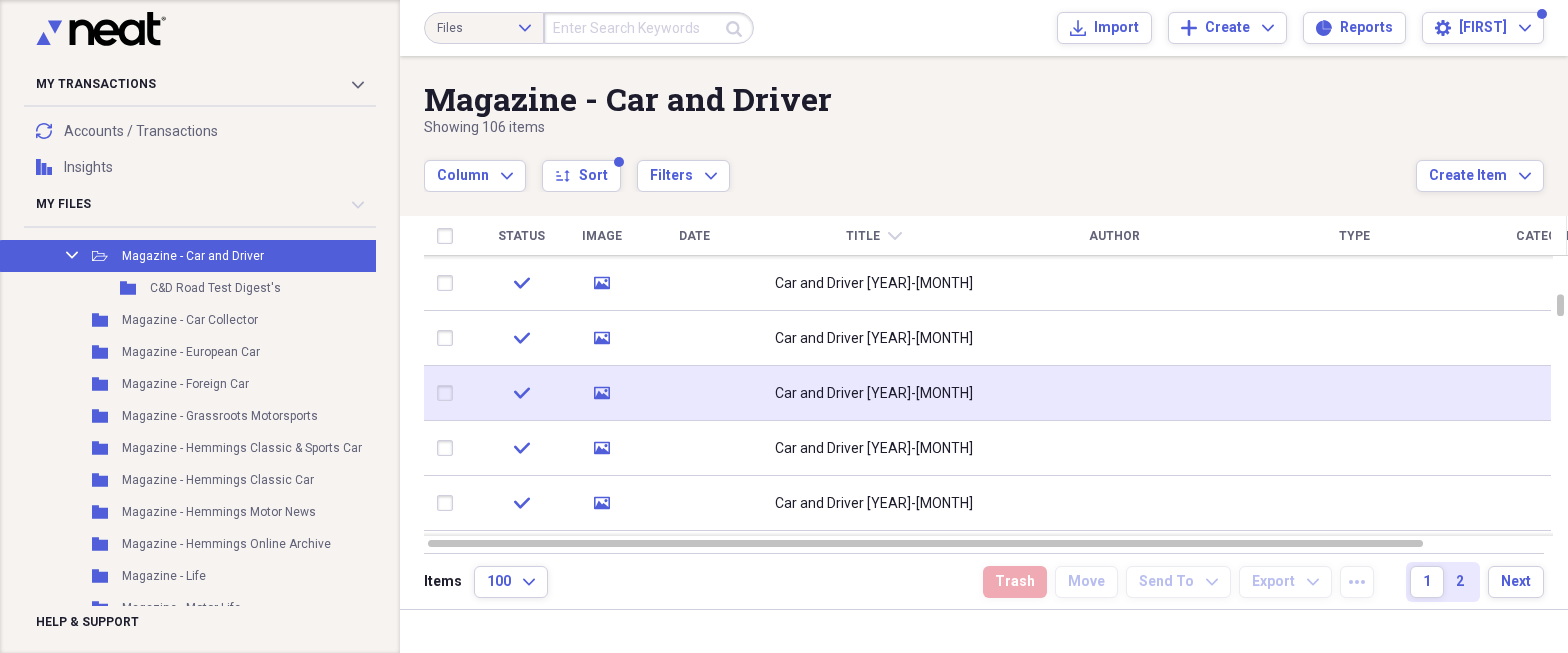 click at bounding box center [1354, 393] 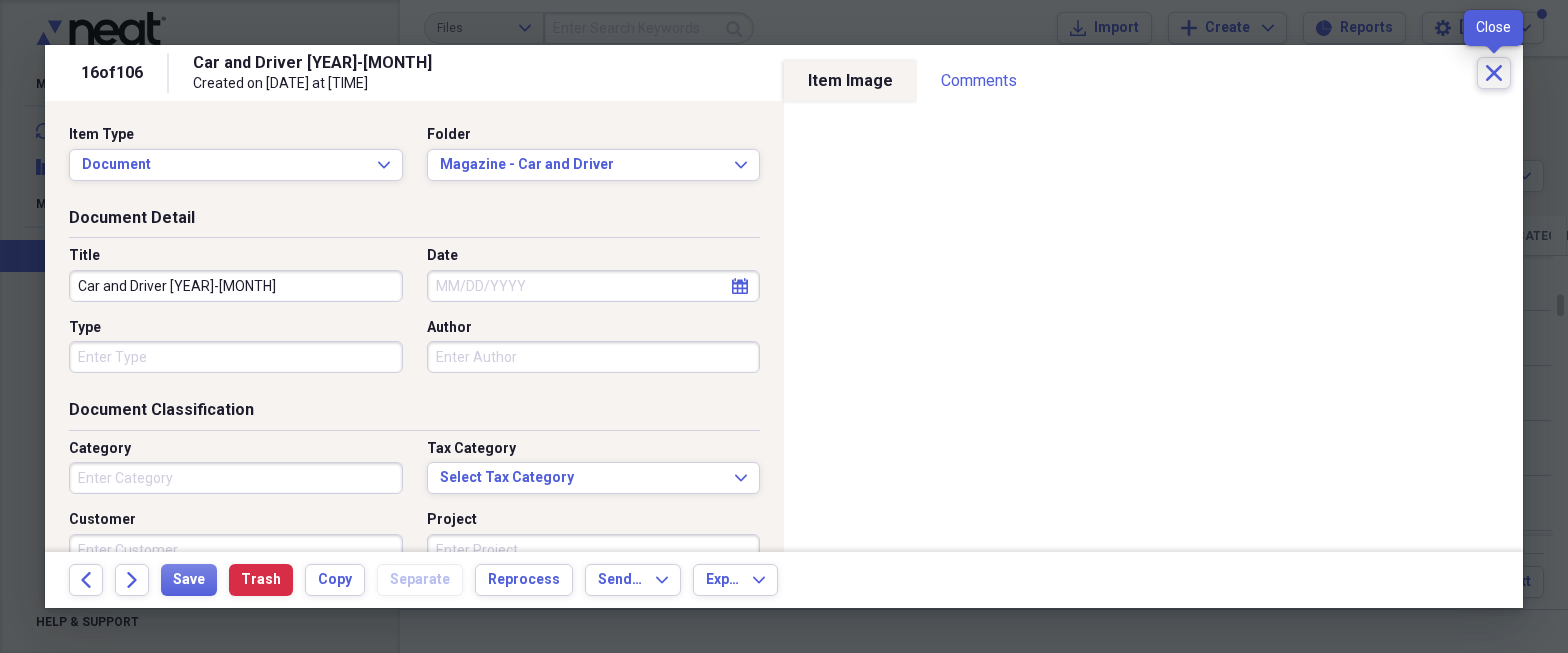 click on "Close" 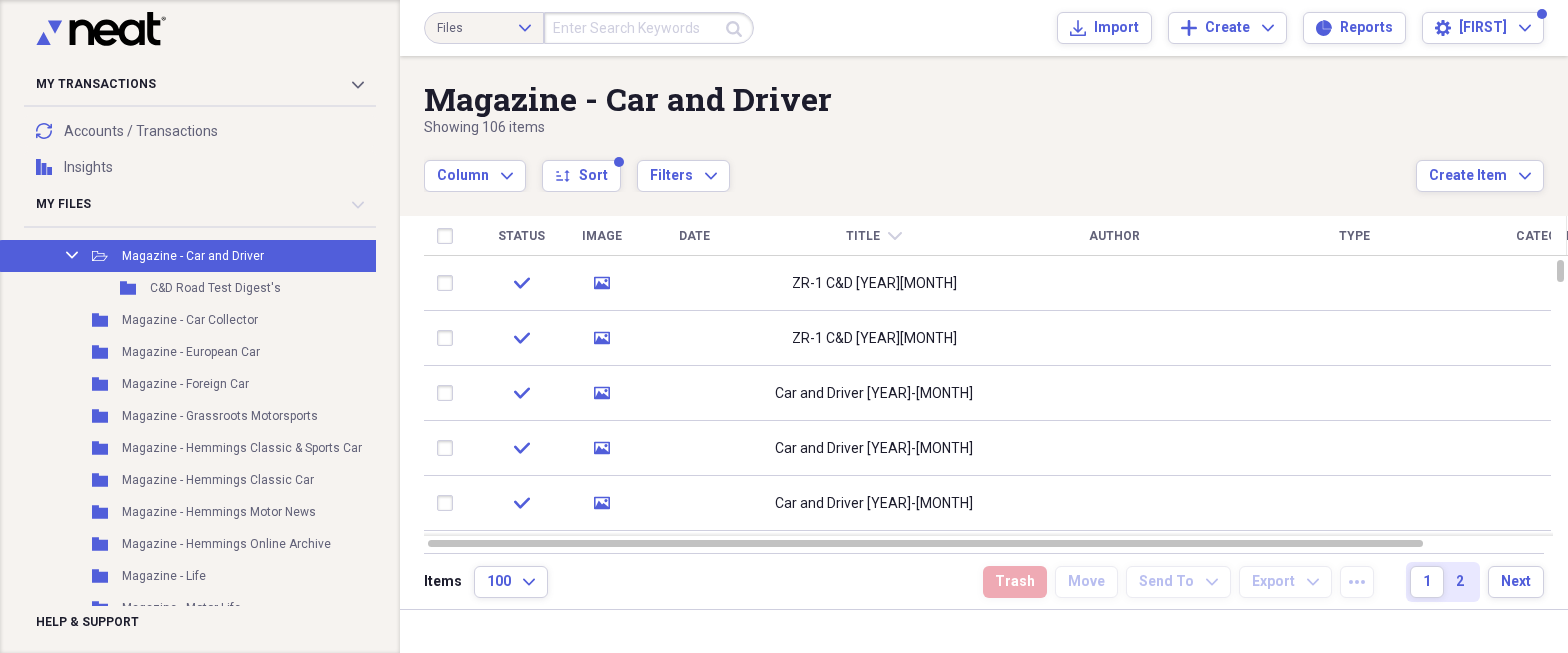 click on "chevron-down" 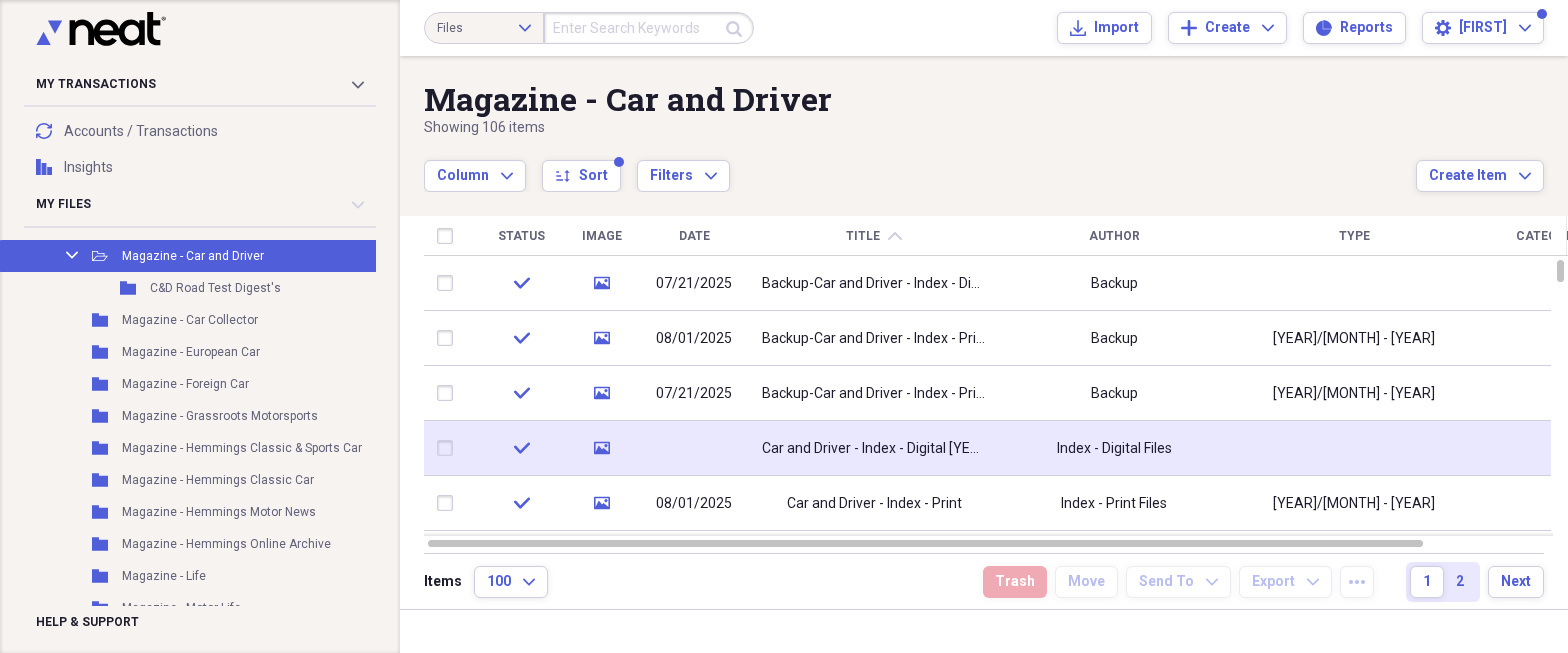 click on "Index - Digital Files" at bounding box center (1114, 449) 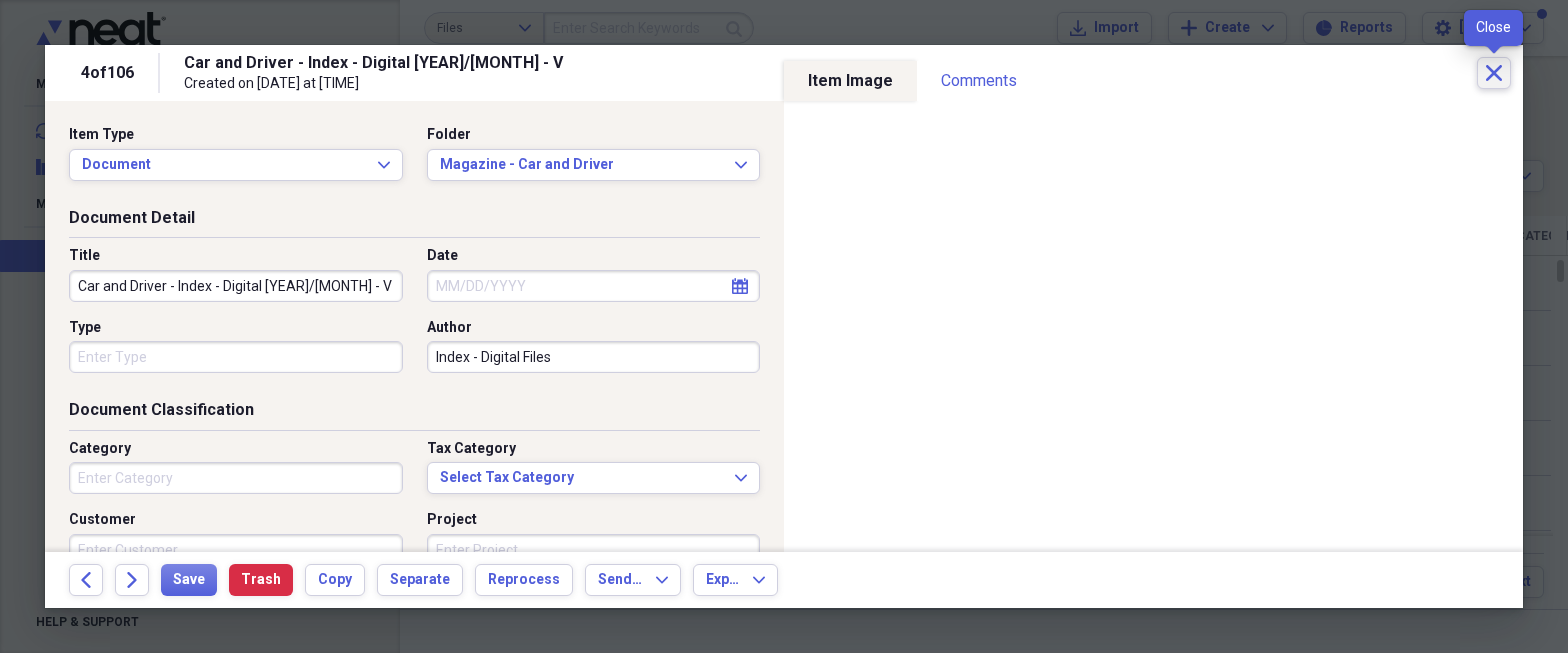 click 